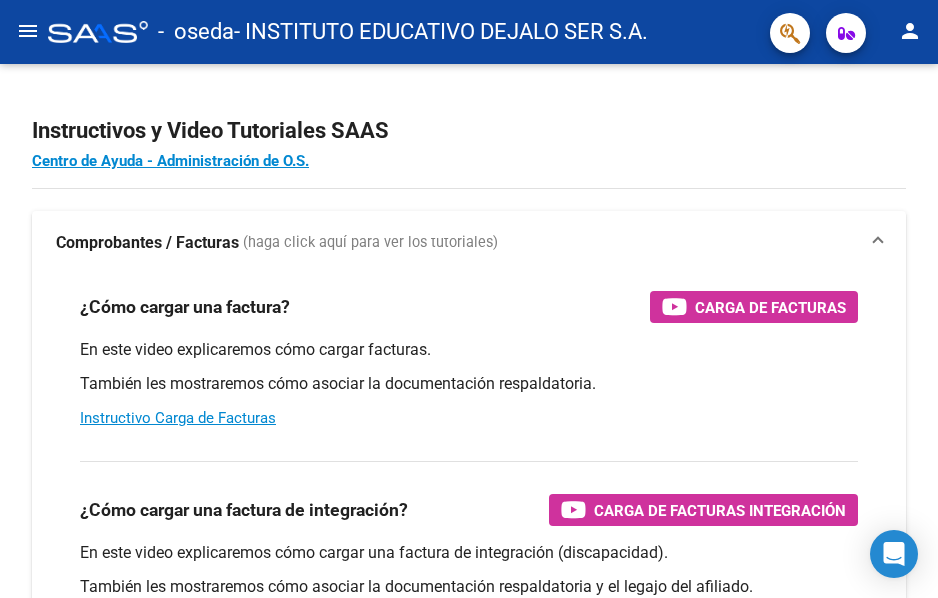 scroll, scrollTop: 0, scrollLeft: 0, axis: both 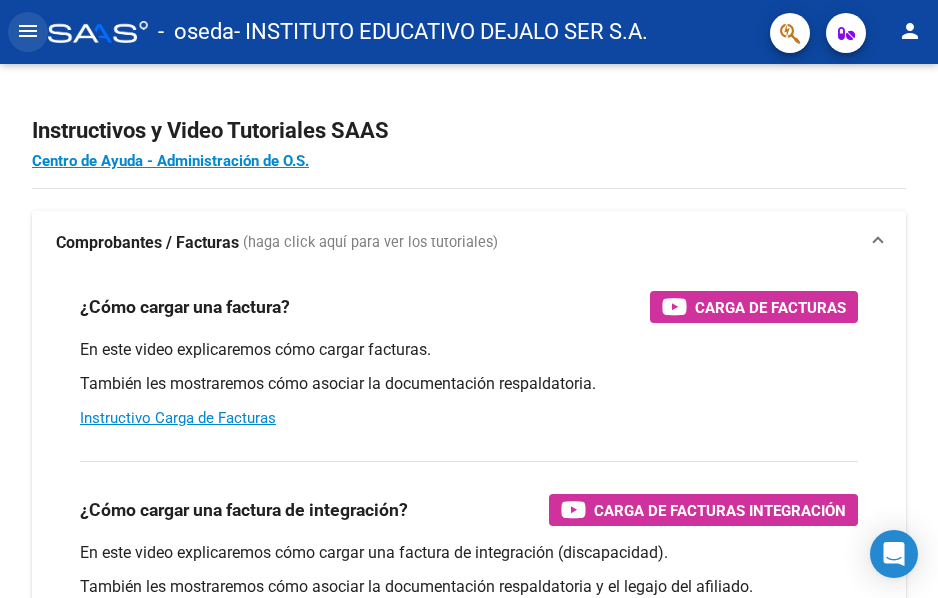 click on "menu" 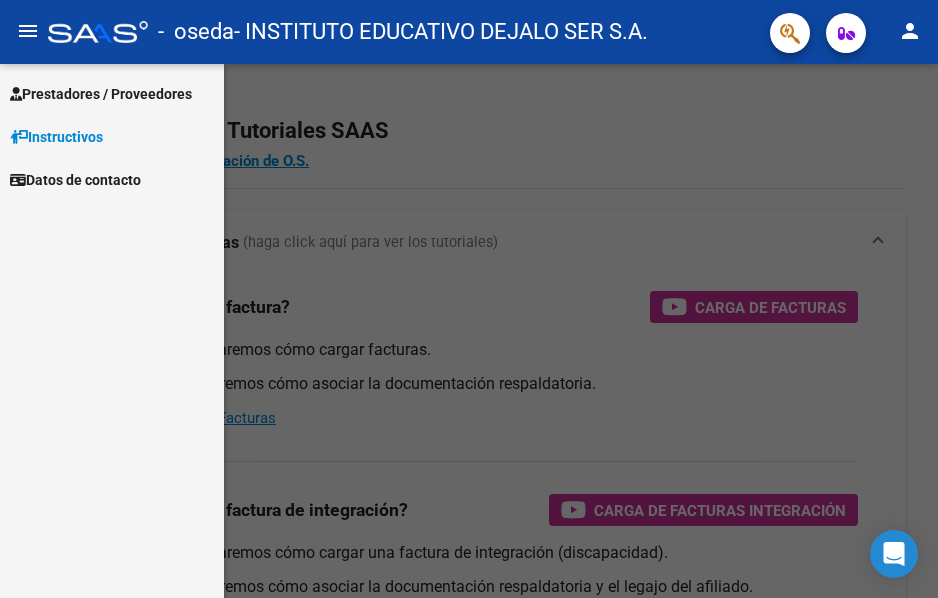 click on "Prestadores / Proveedores" at bounding box center (101, 94) 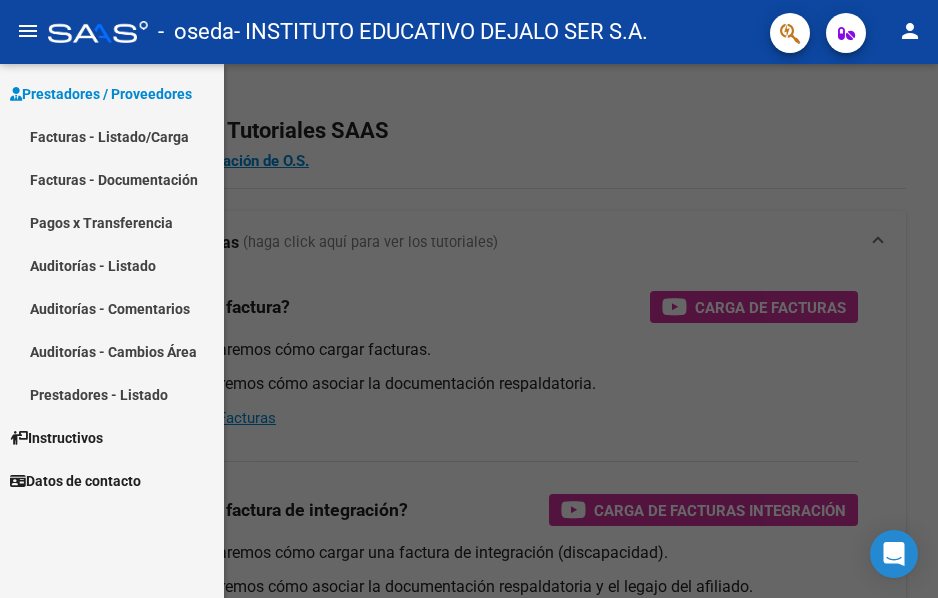 click on "Facturas - Listado/Carga" at bounding box center [112, 136] 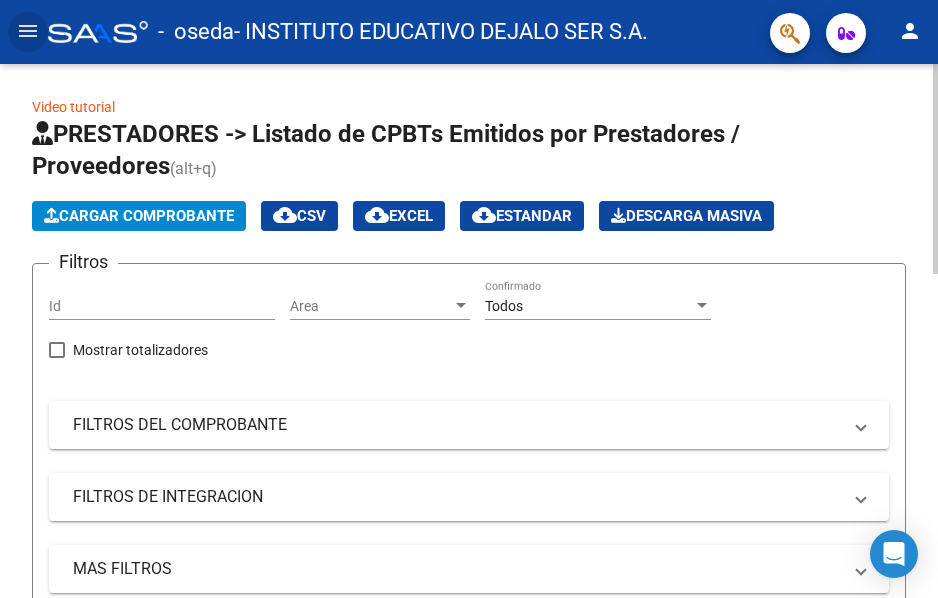 click on "Cargar Comprobante" 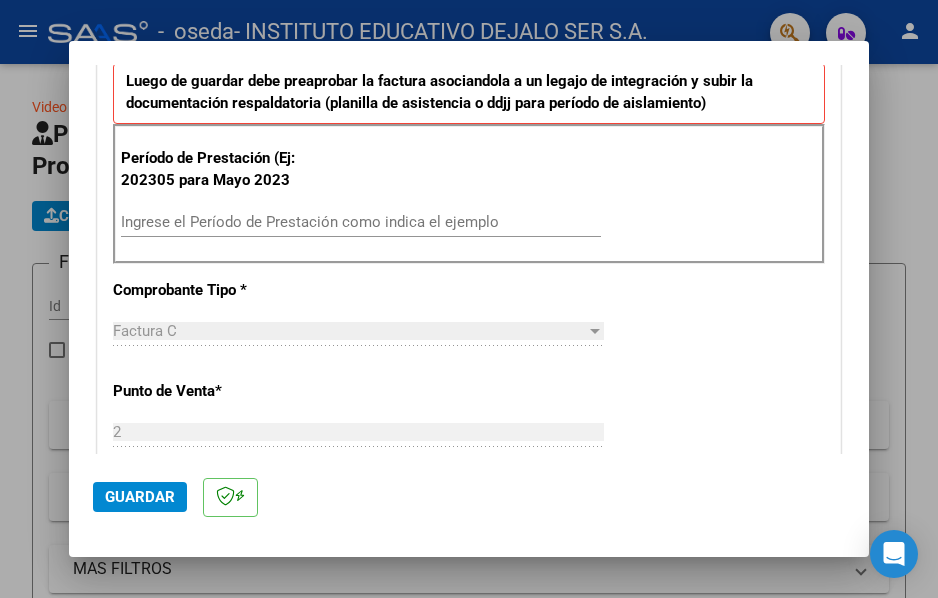 scroll, scrollTop: 533, scrollLeft: 0, axis: vertical 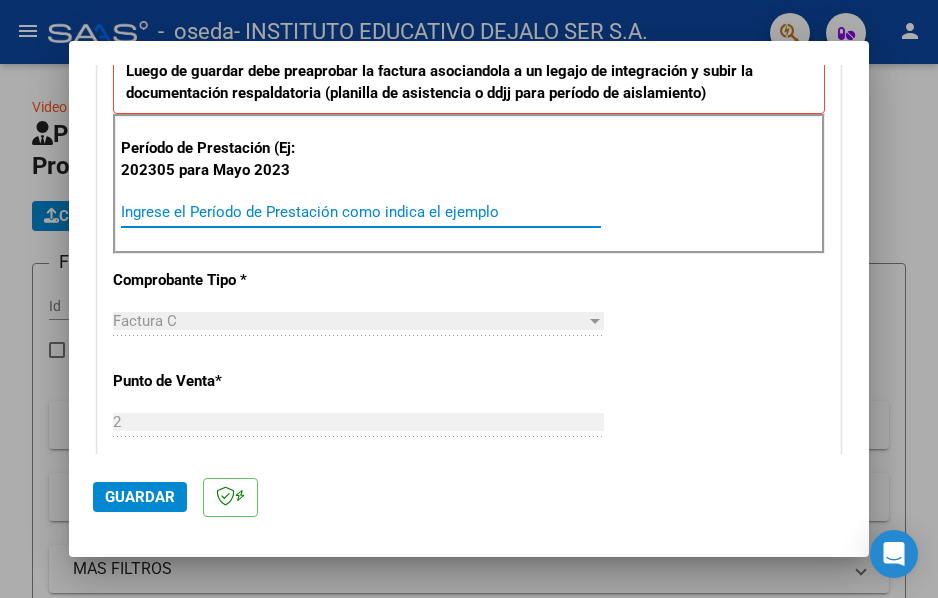 click on "Ingrese el Período de Prestación como indica el ejemplo" at bounding box center (361, 212) 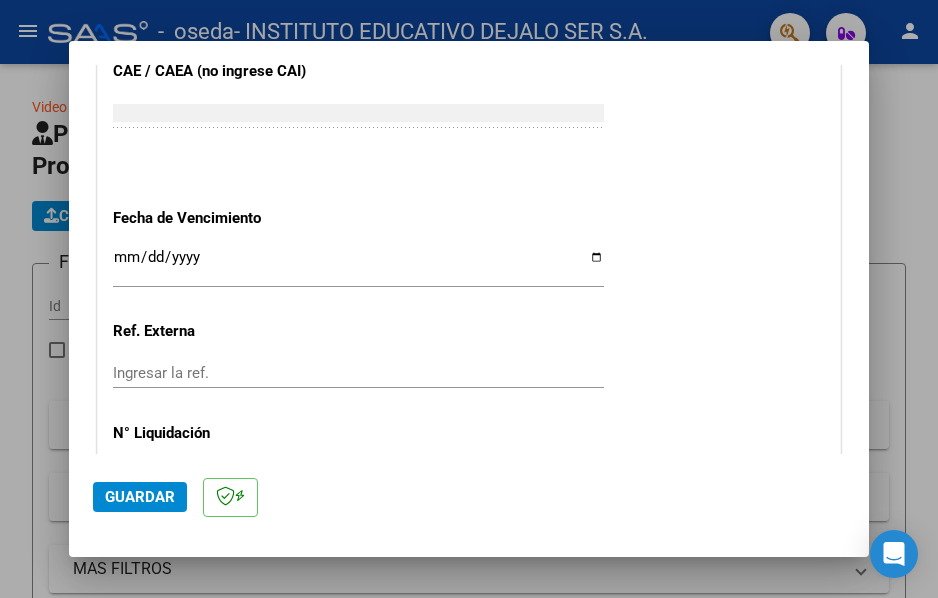 scroll, scrollTop: 1262, scrollLeft: 0, axis: vertical 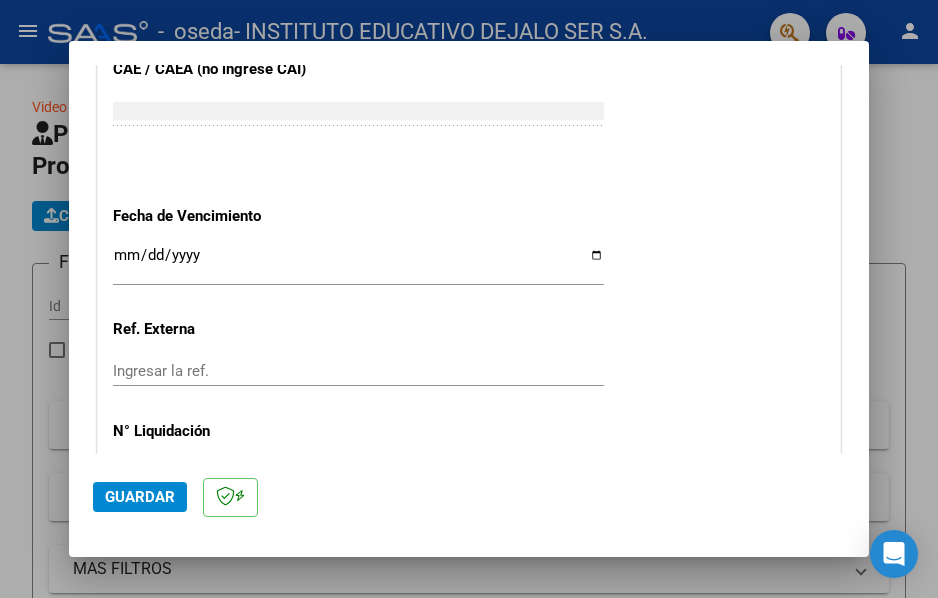 type on "202507" 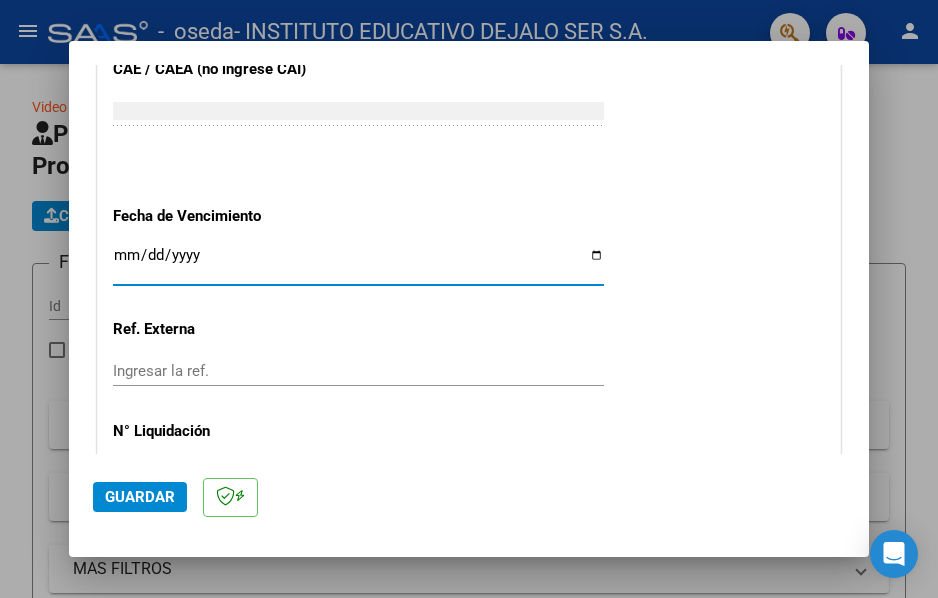 click on "Ingresar la fecha" at bounding box center [358, 263] 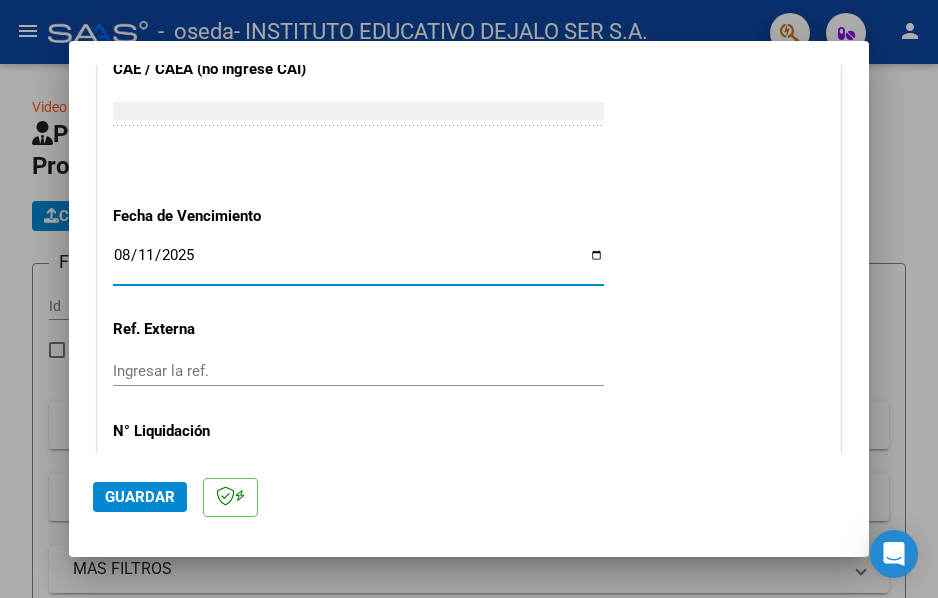 click on "Ingresar la ref." at bounding box center (358, 371) 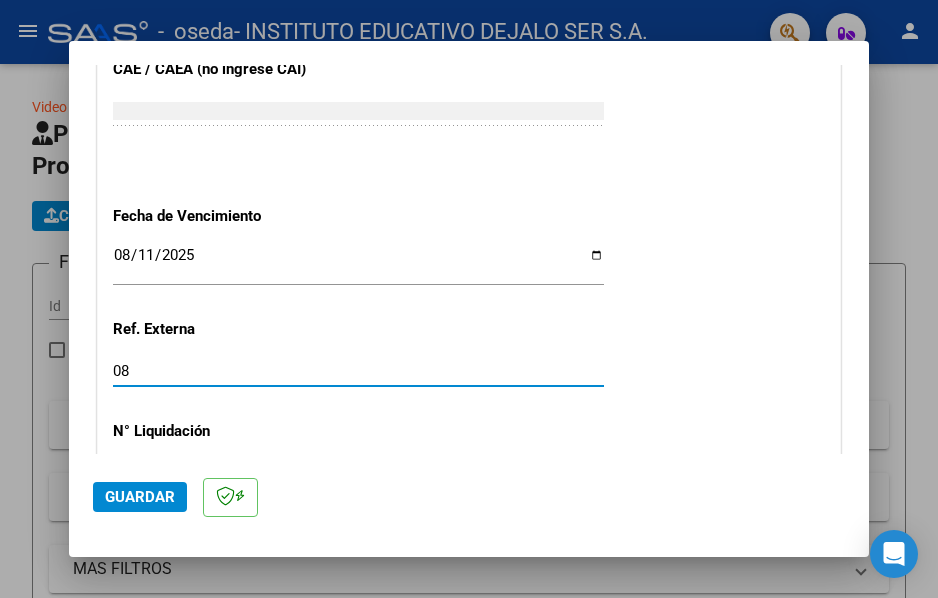 type on "08" 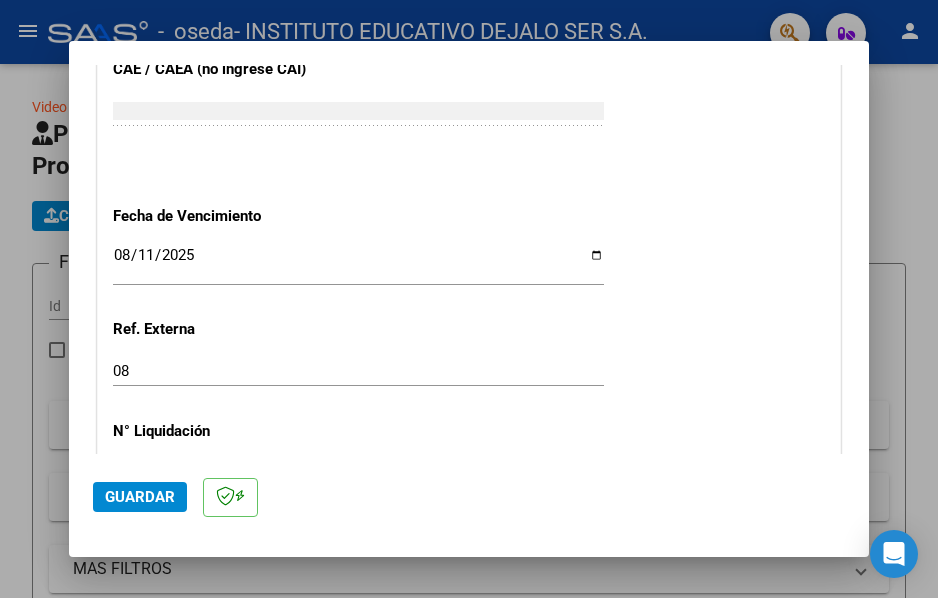 scroll, scrollTop: 1395, scrollLeft: 0, axis: vertical 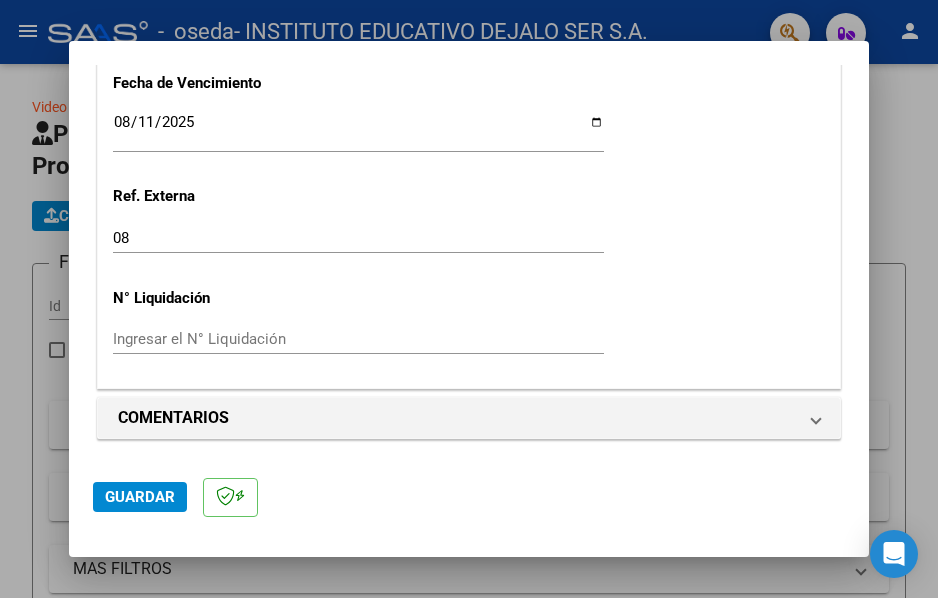 click on "Ingresar el N° Liquidación" at bounding box center [358, 339] 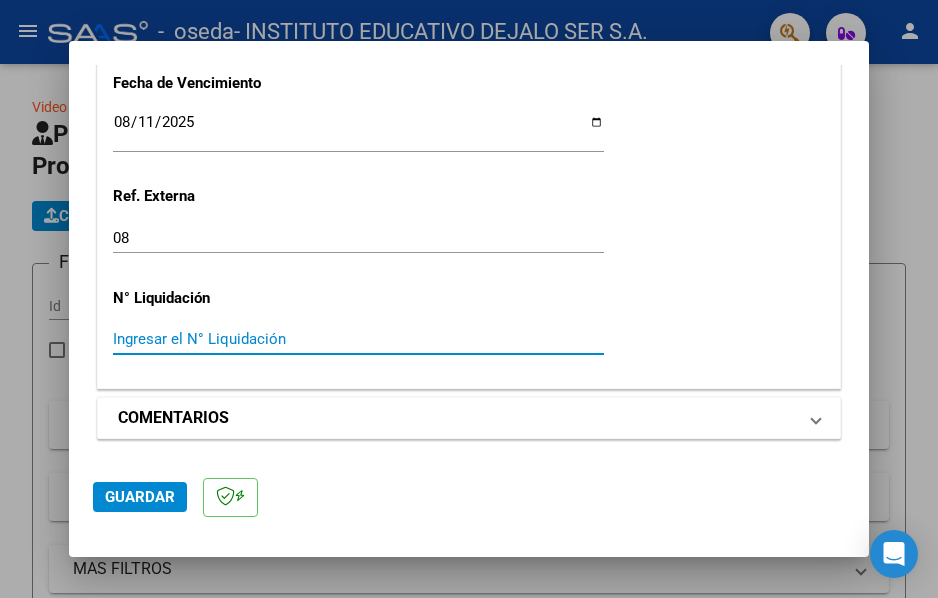 click on "COMENTARIOS" at bounding box center [469, 418] 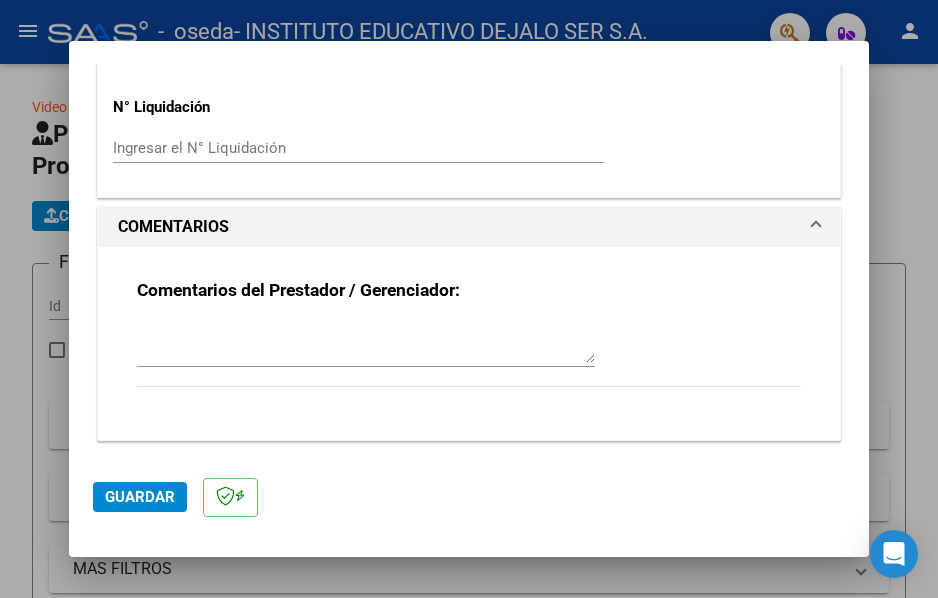 scroll, scrollTop: 1587, scrollLeft: 0, axis: vertical 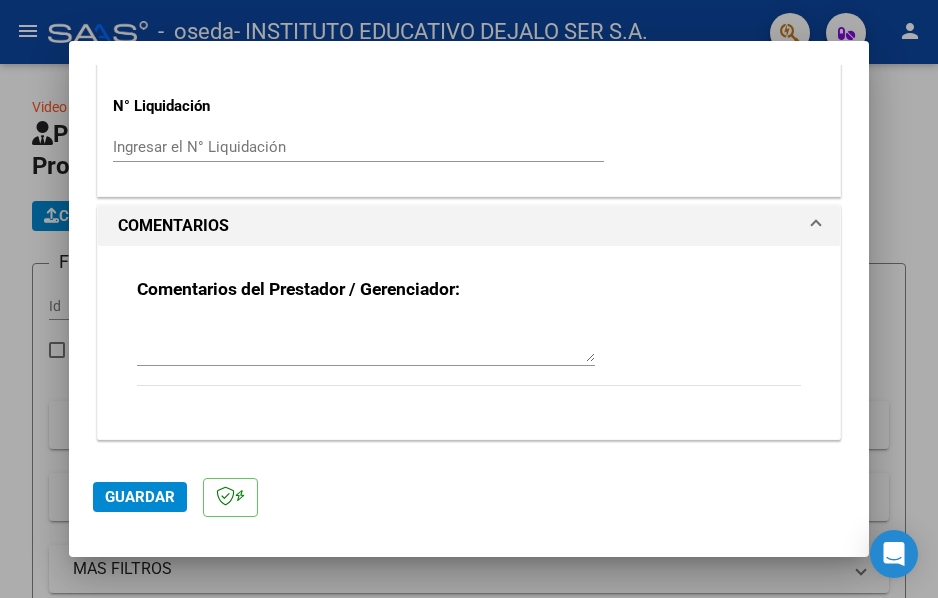 click at bounding box center [366, 342] 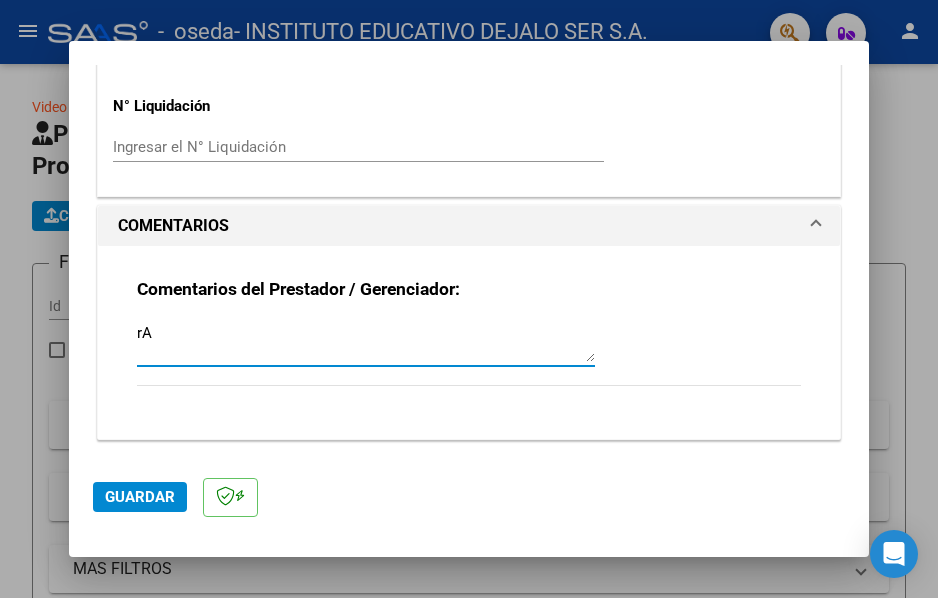 type on "r" 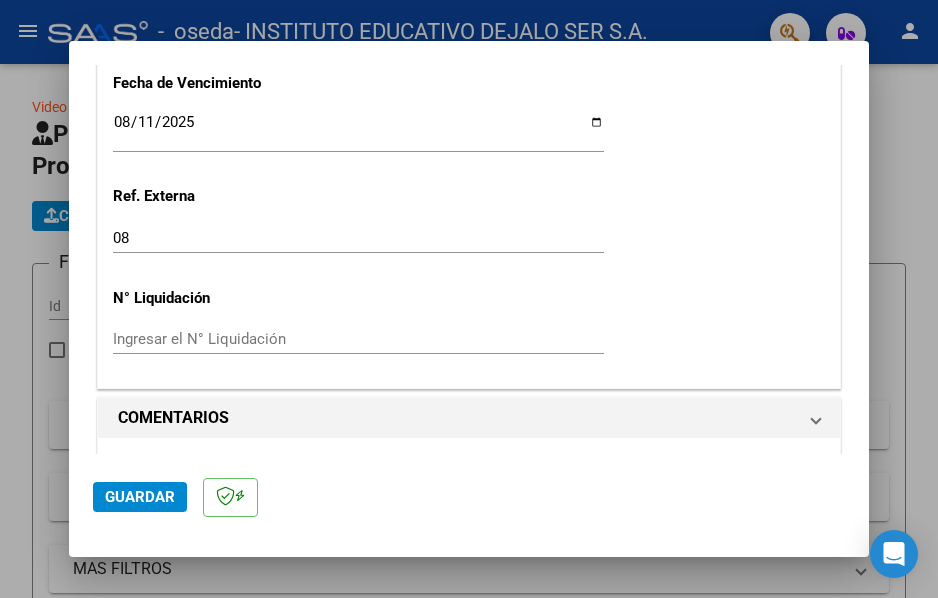 scroll, scrollTop: 1587, scrollLeft: 0, axis: vertical 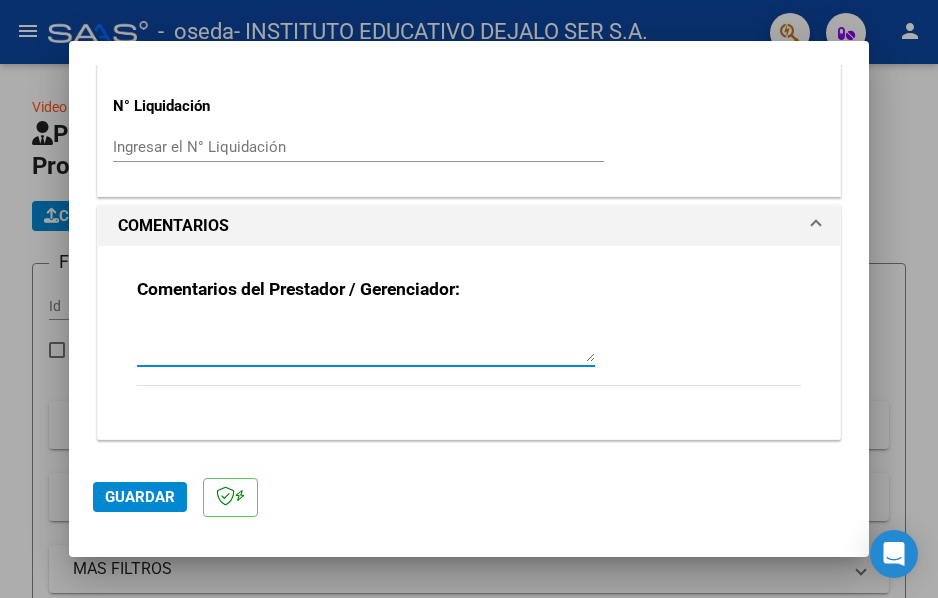 click at bounding box center (366, 342) 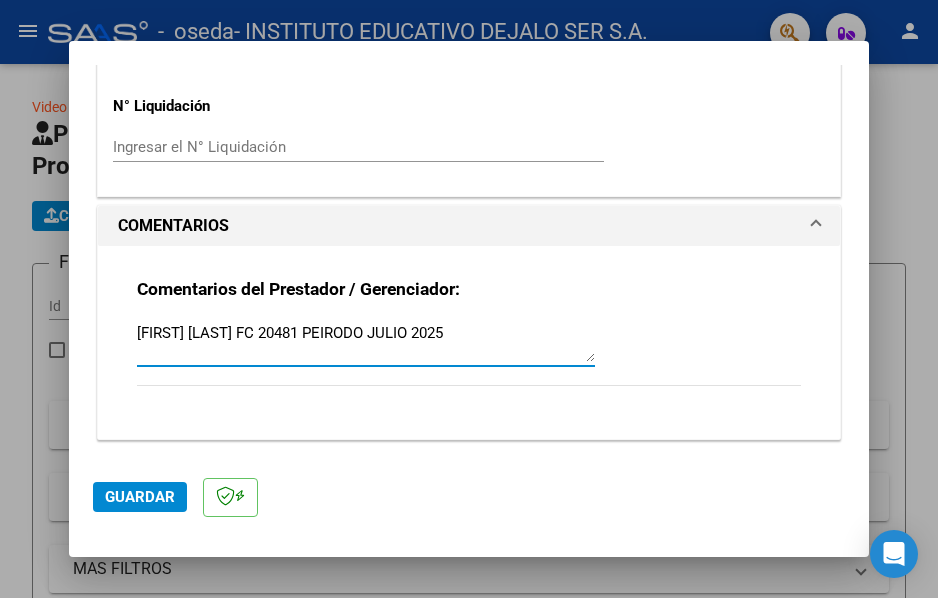 type on "RADDI JULIANA FC 20481 PEIRODO JULIO 2025" 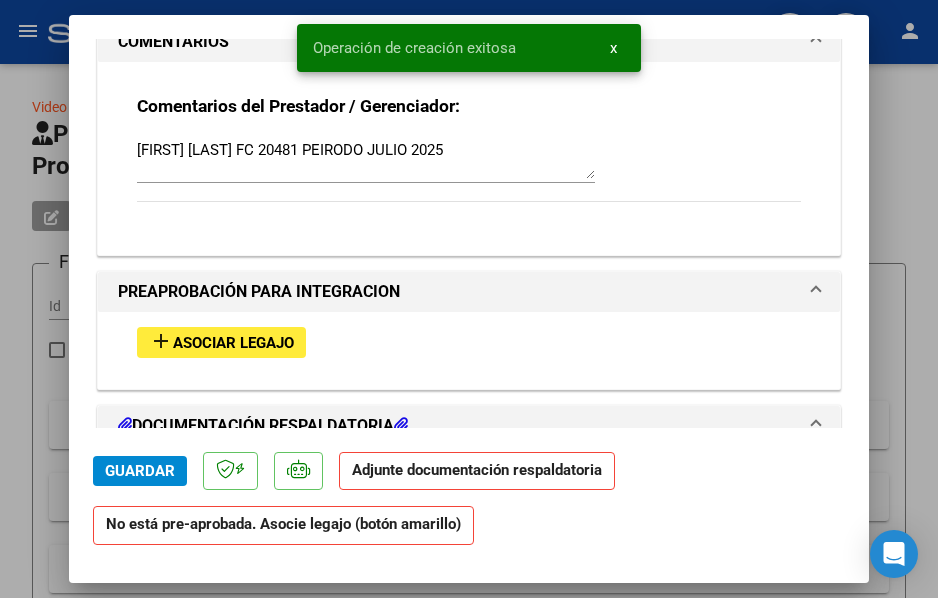 scroll, scrollTop: 1867, scrollLeft: 0, axis: vertical 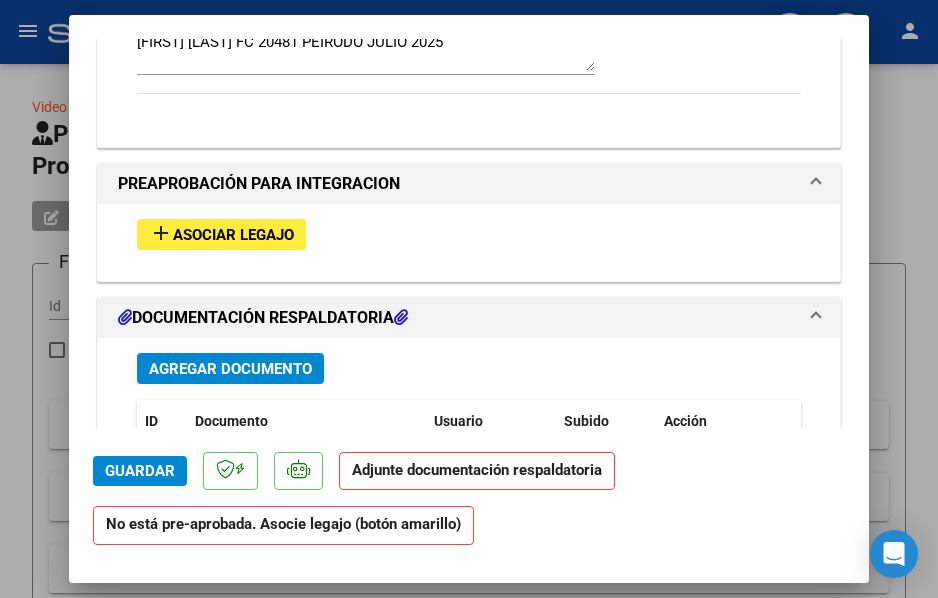 click on "Asociar Legajo" at bounding box center [233, 235] 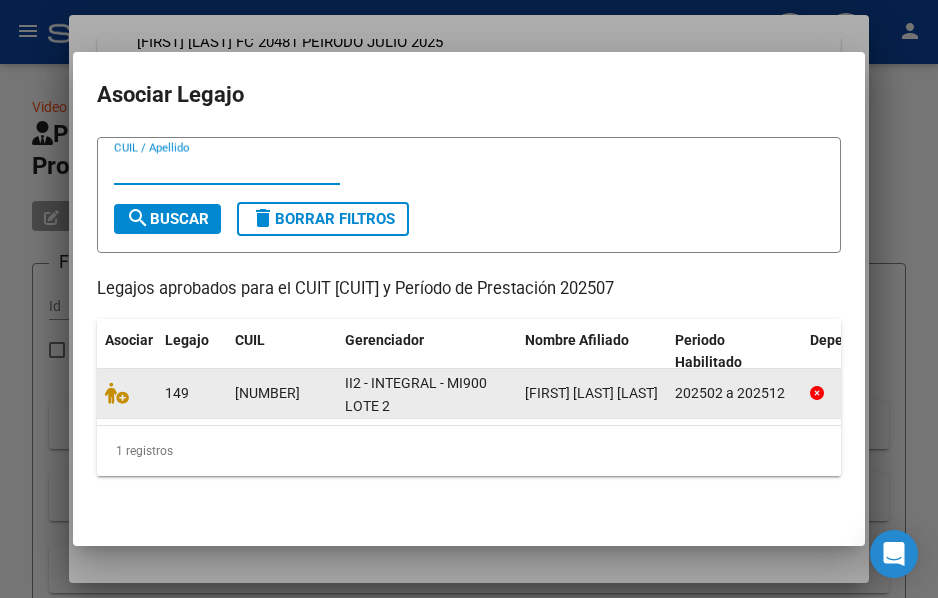 scroll, scrollTop: 88, scrollLeft: 0, axis: vertical 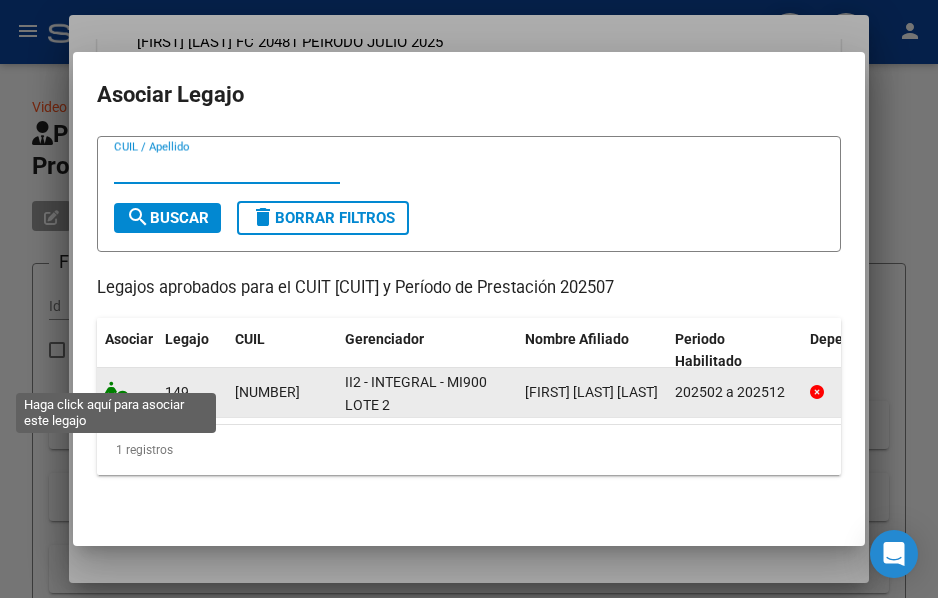 click 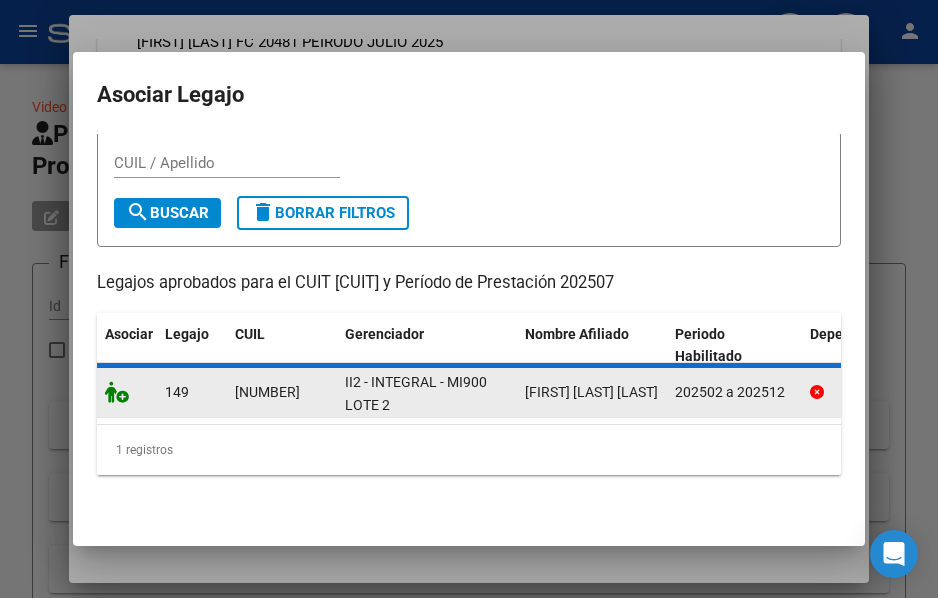 scroll, scrollTop: 0, scrollLeft: 0, axis: both 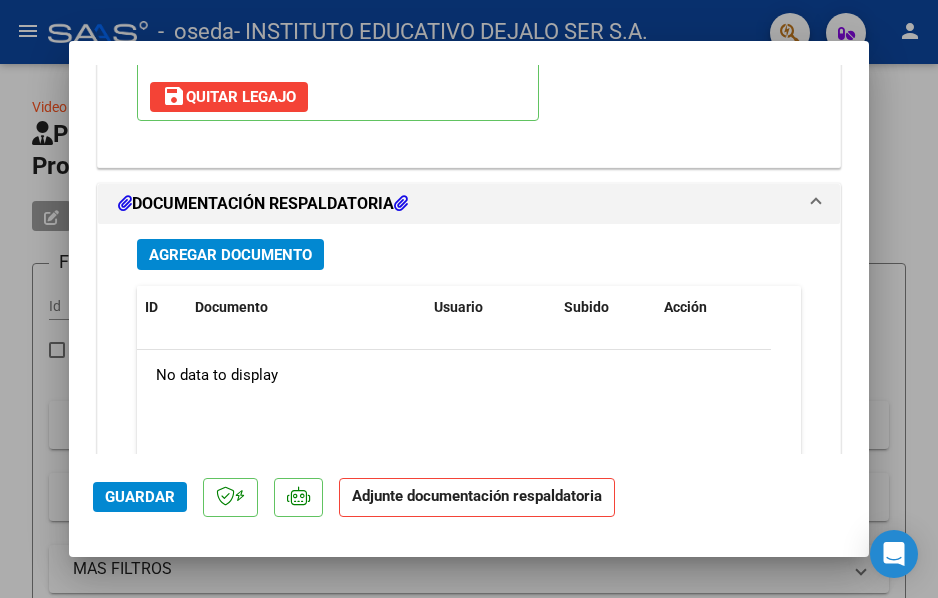 click on "Agregar Documento" at bounding box center [230, 255] 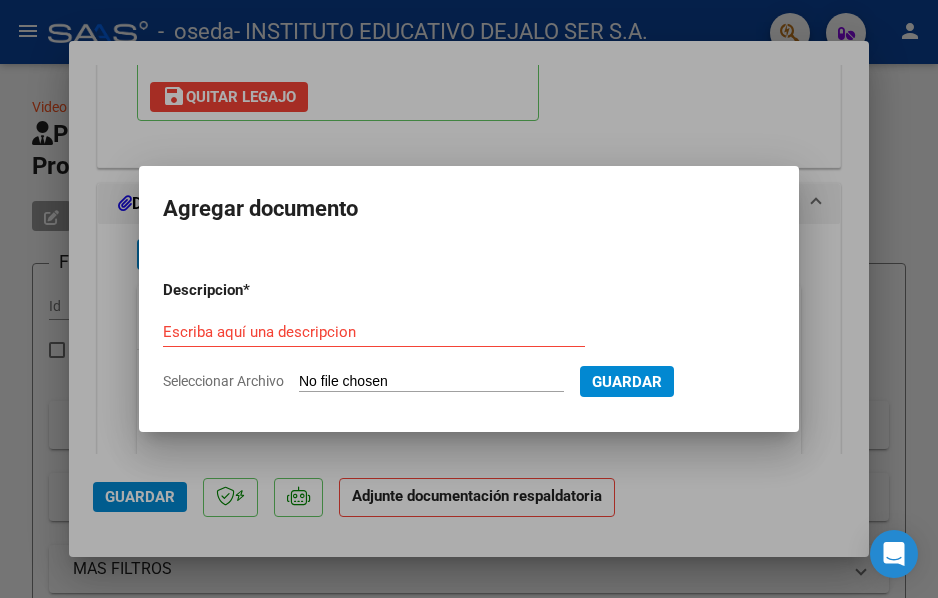 type on "C:\fakepath\Raddi Juliana Asistencia Julio  2025.pdf" 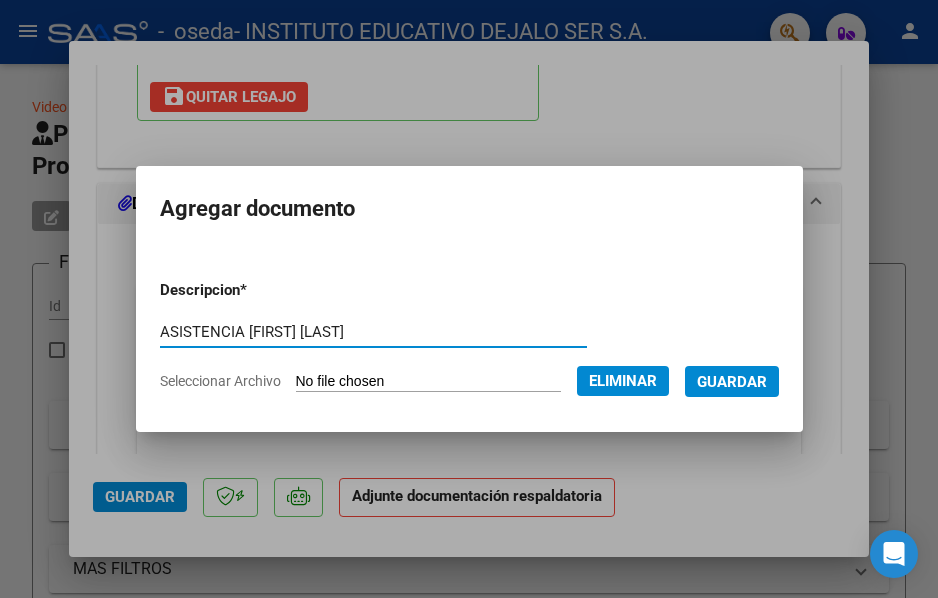 type on "ASISTENCIA RADDI JULIANA" 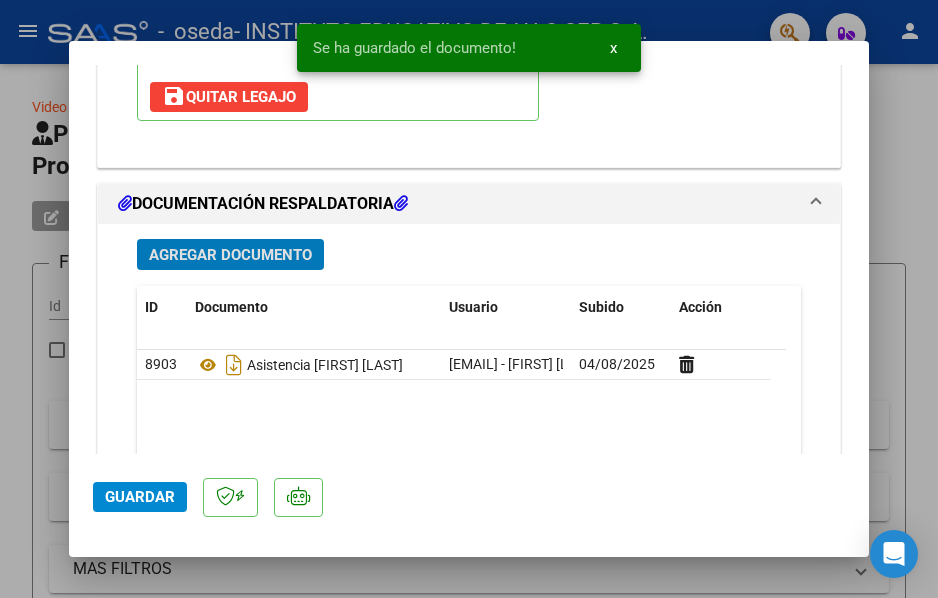 click on "Agregar Documento" at bounding box center [230, 255] 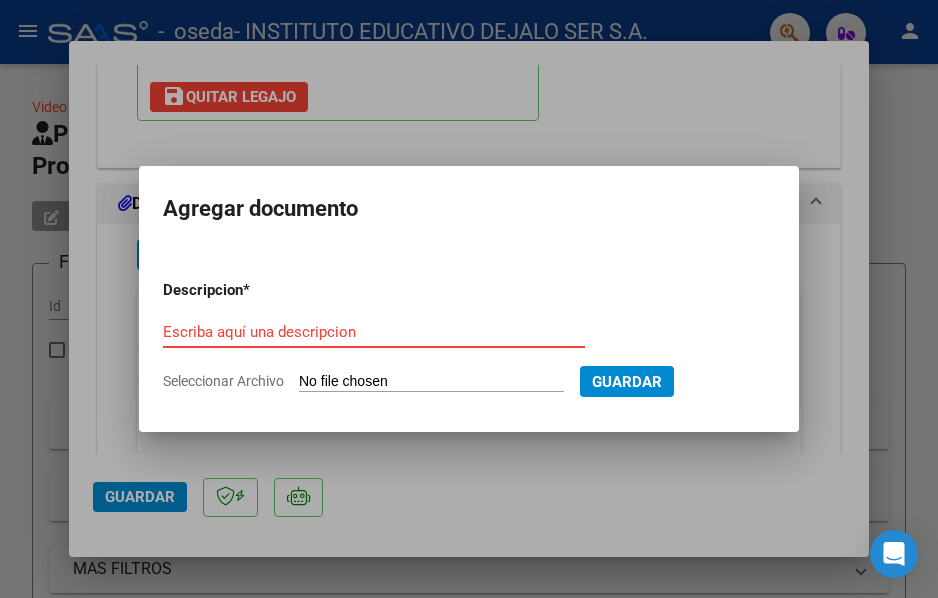 type on "C:\fakepath\RADDI JULIANA- INTEGR 2 SEM.pdf" 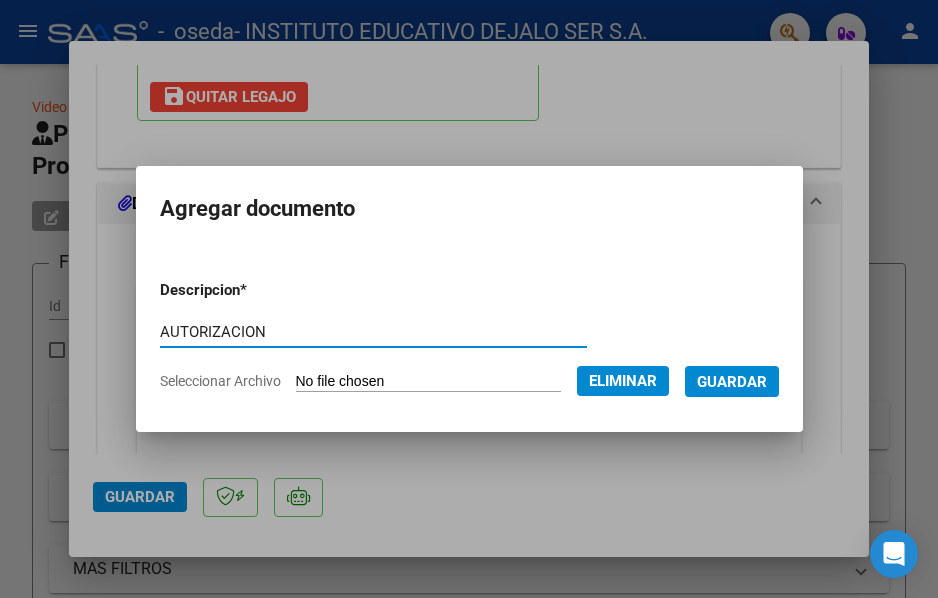 type on "AUTORIZACION" 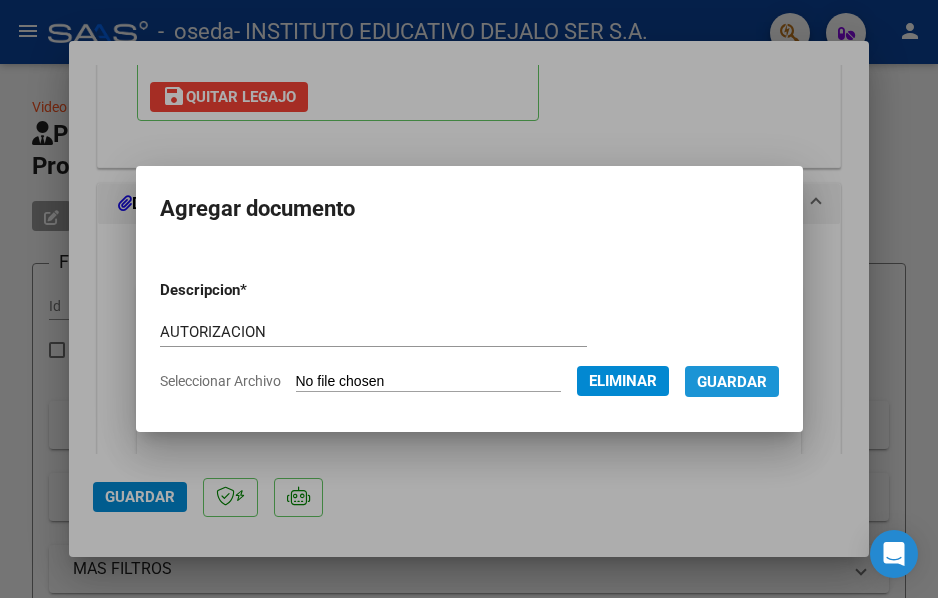 click on "Guardar" at bounding box center [732, 382] 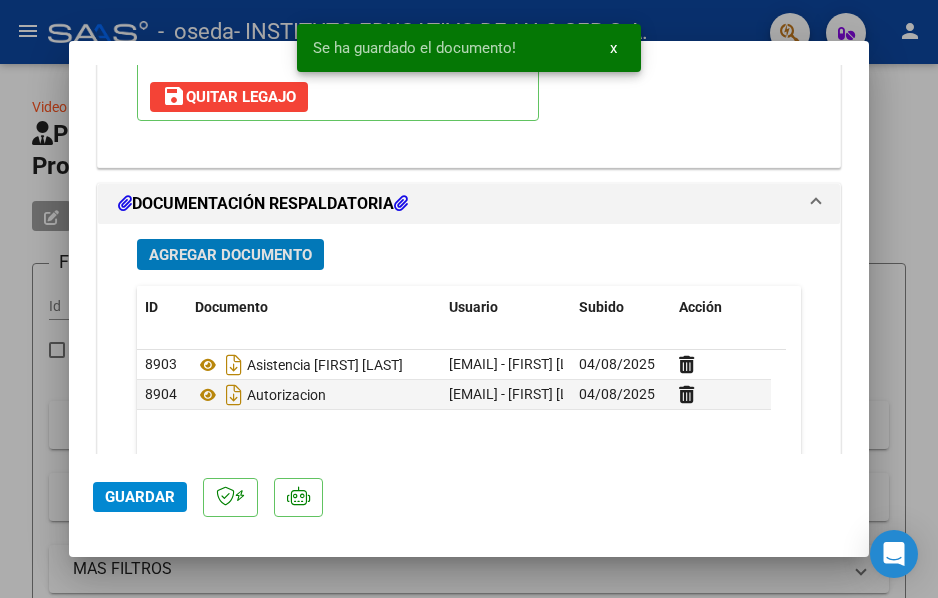 click on "Guardar" 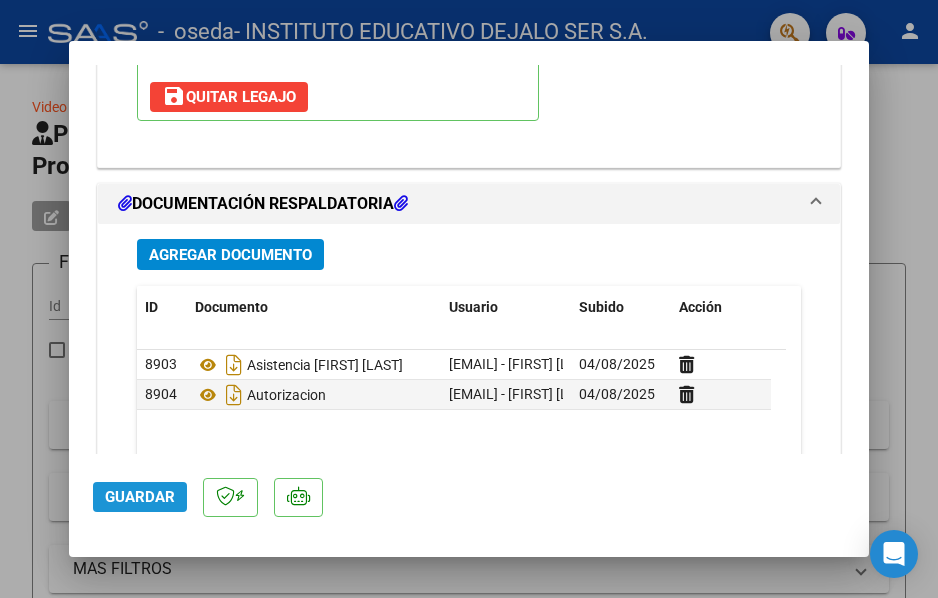 click on "Guardar" 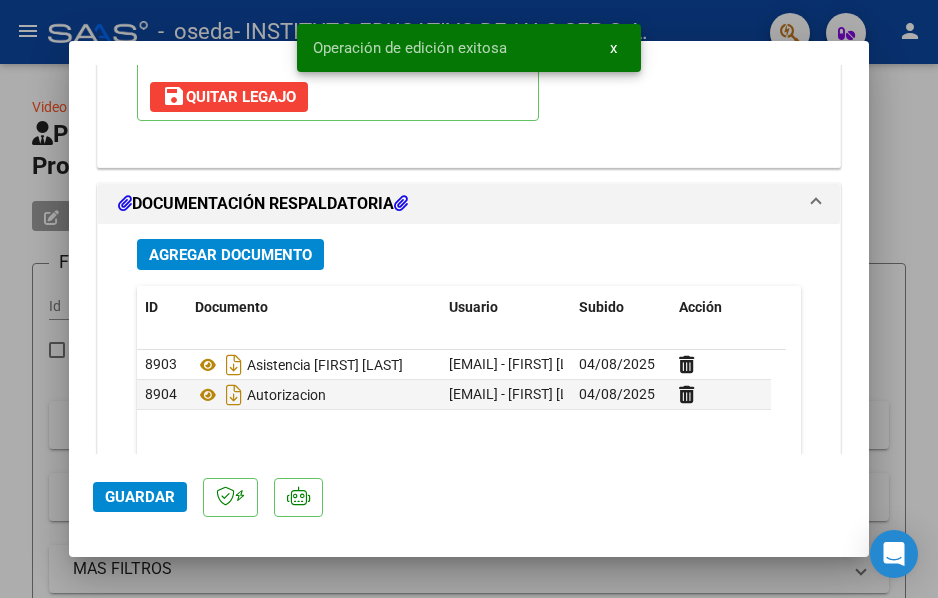 click at bounding box center [469, 299] 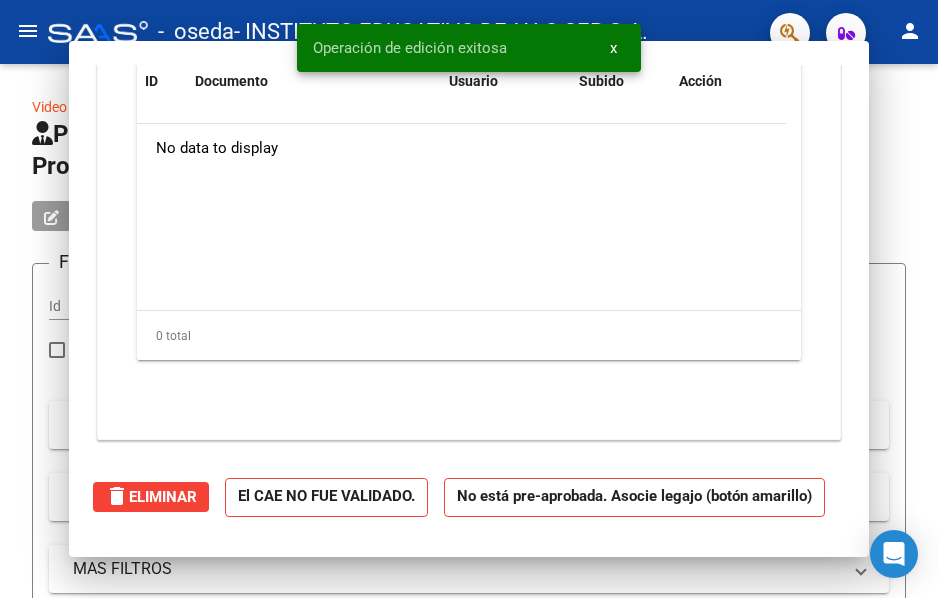 scroll, scrollTop: 0, scrollLeft: 0, axis: both 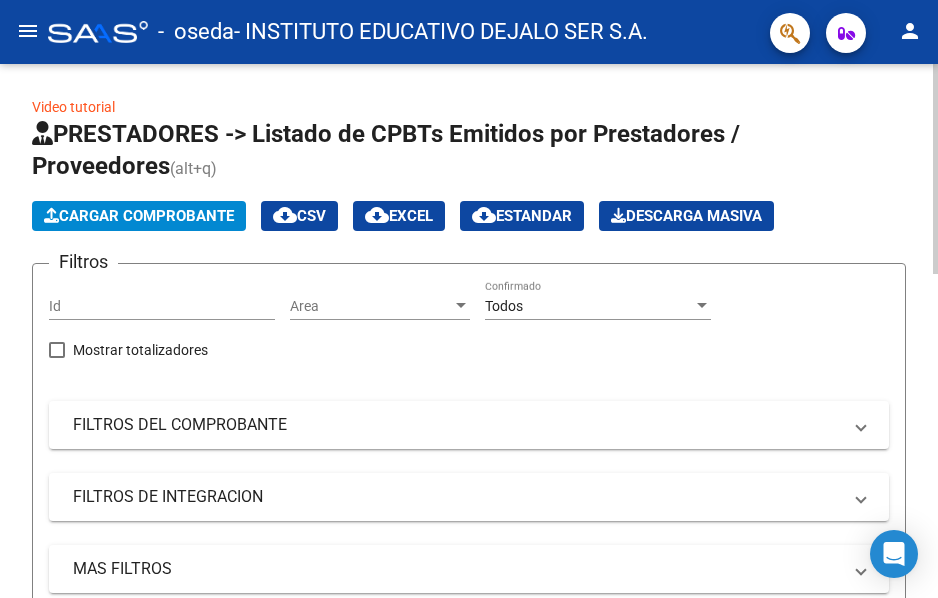 drag, startPoint x: 435, startPoint y: 126, endPoint x: 490, endPoint y: 89, distance: 66.287254 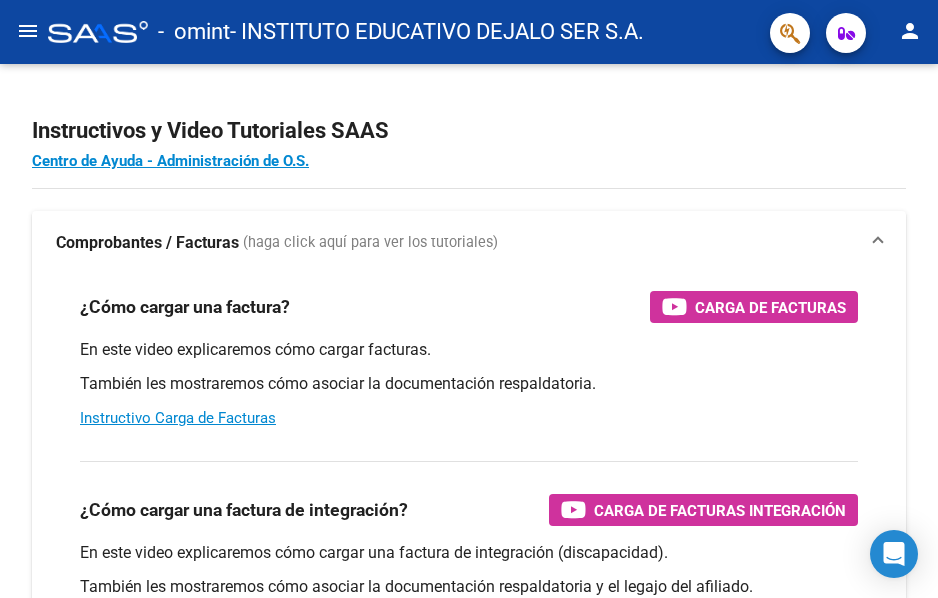 scroll, scrollTop: 0, scrollLeft: 0, axis: both 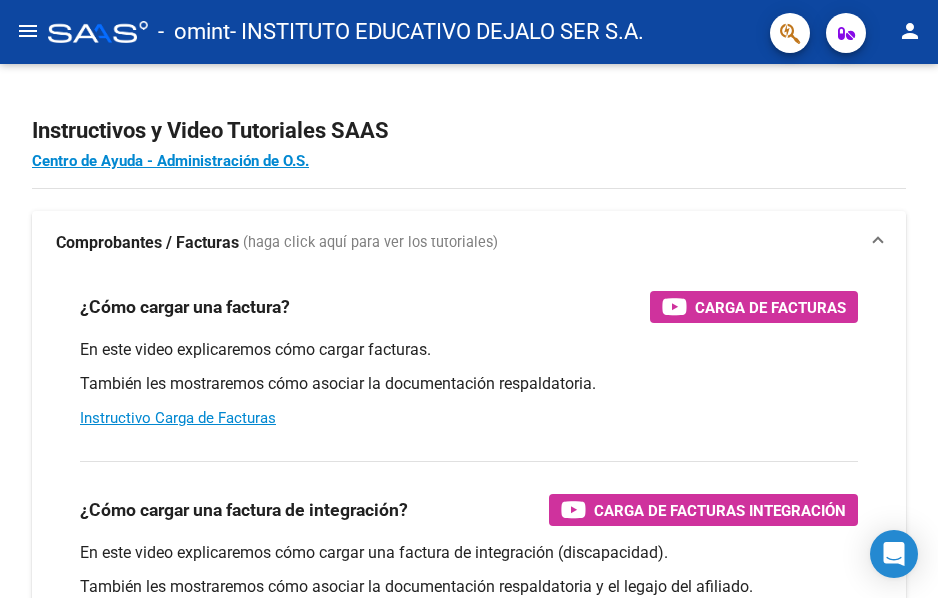 click on "menu" 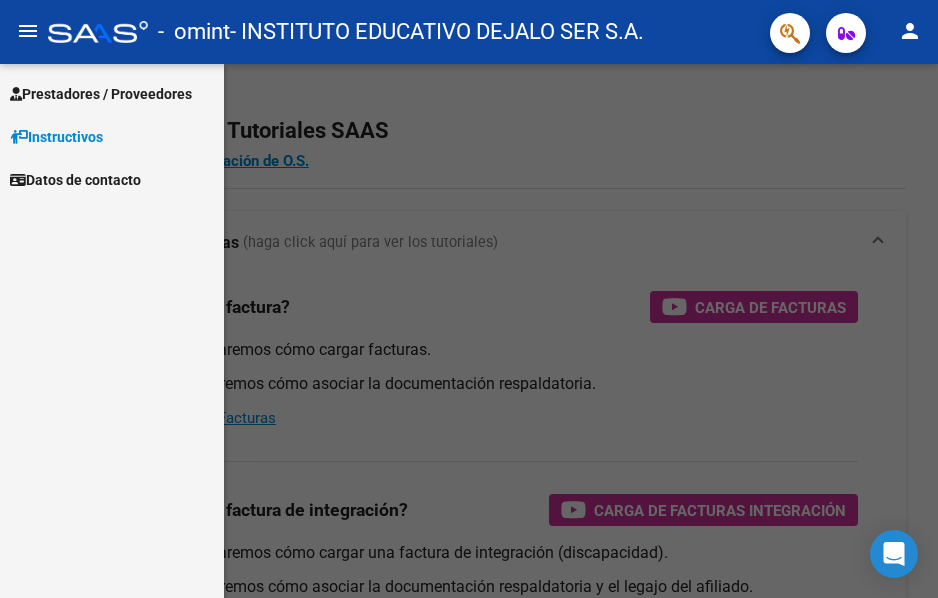 click on "Instructivos" at bounding box center (112, 136) 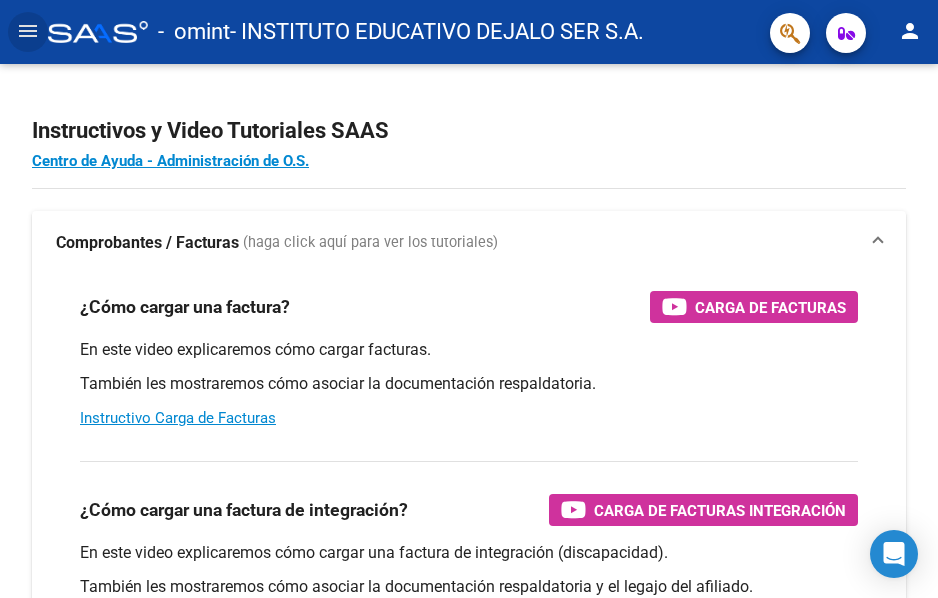 click on "menu" 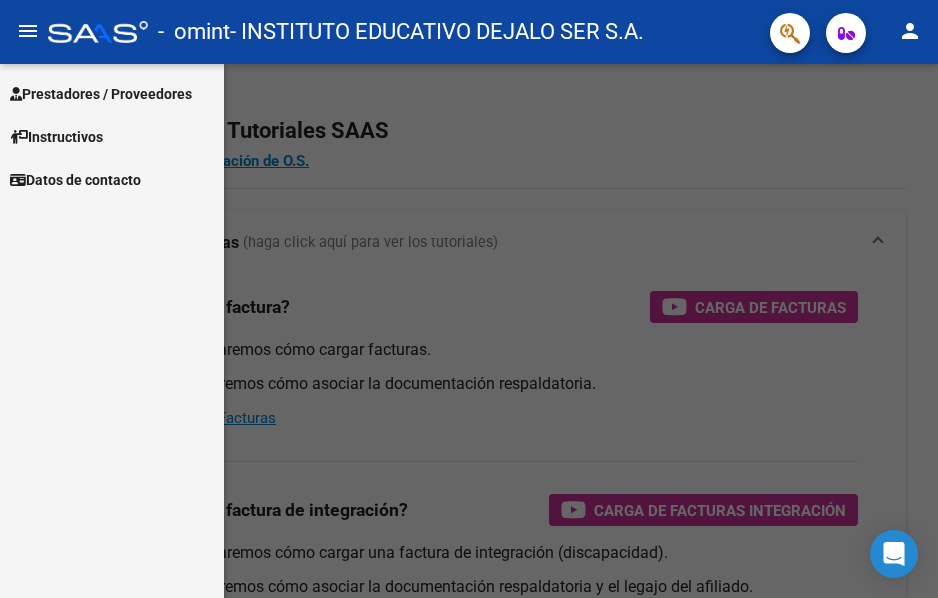 click on "Prestadores / Proveedores" at bounding box center [112, 93] 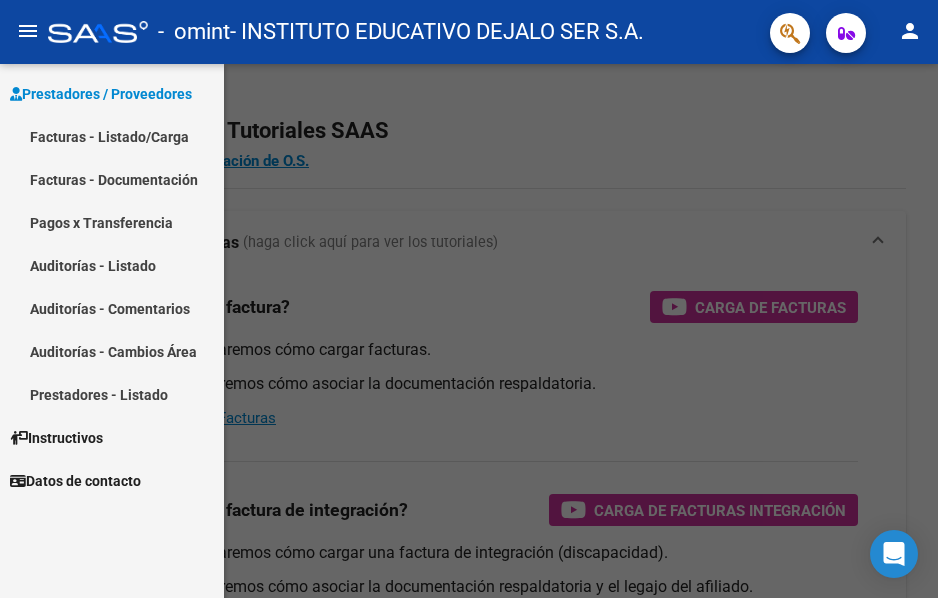 click on "Facturas - Listado/Carga" at bounding box center (112, 136) 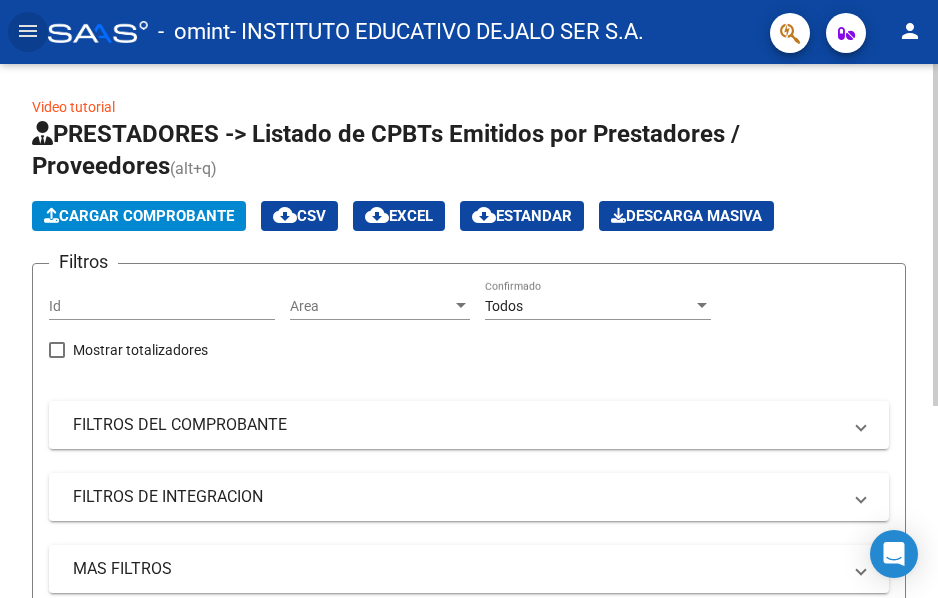 click on "Cargar Comprobante" 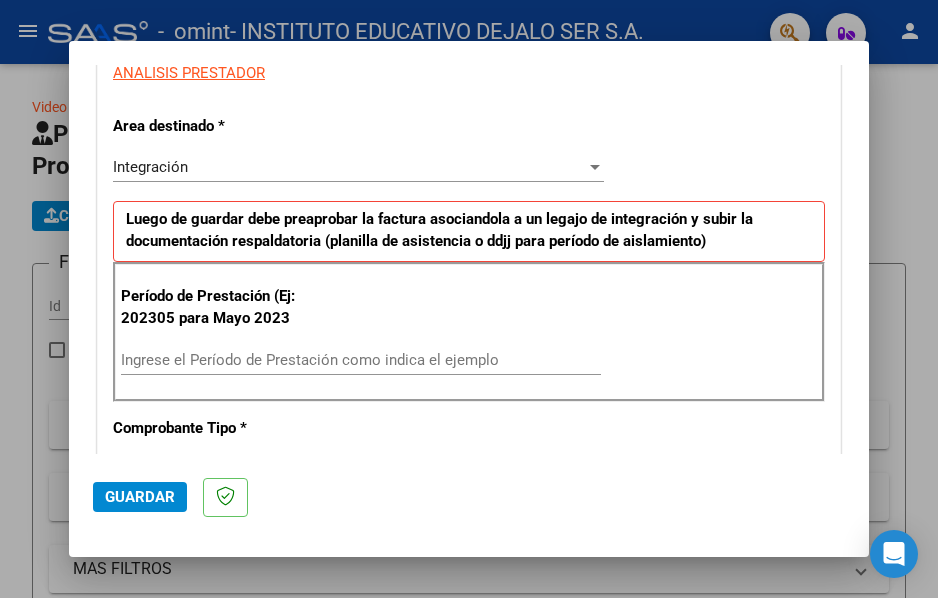 scroll, scrollTop: 533, scrollLeft: 0, axis: vertical 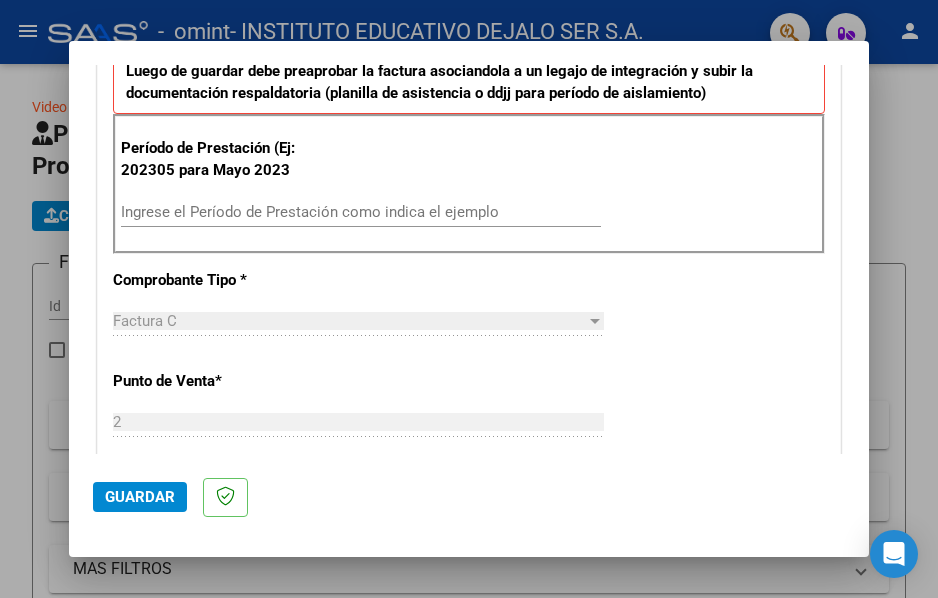 click on "Ingrese el Período de Prestación como indica el ejemplo" at bounding box center [361, 212] 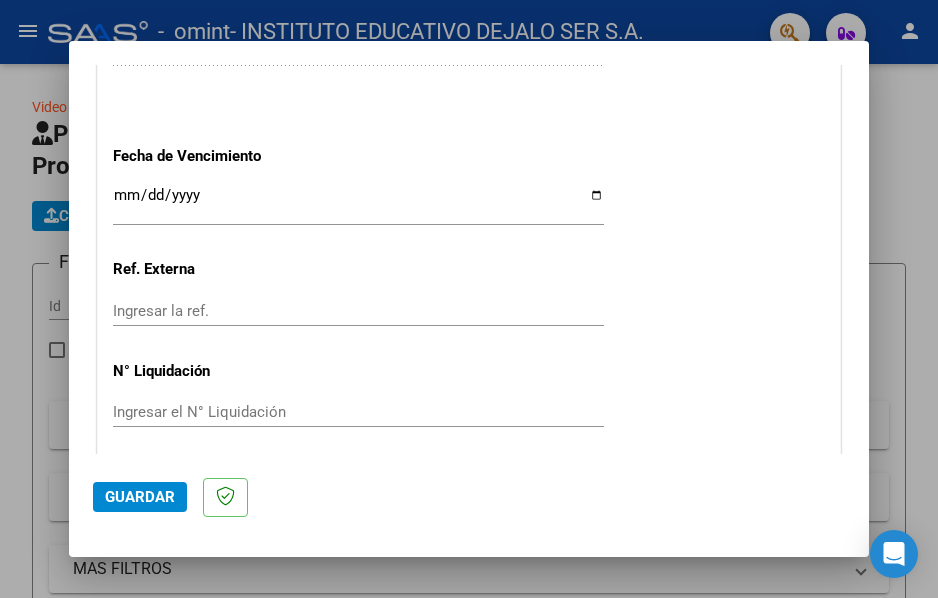 scroll, scrollTop: 1262, scrollLeft: 0, axis: vertical 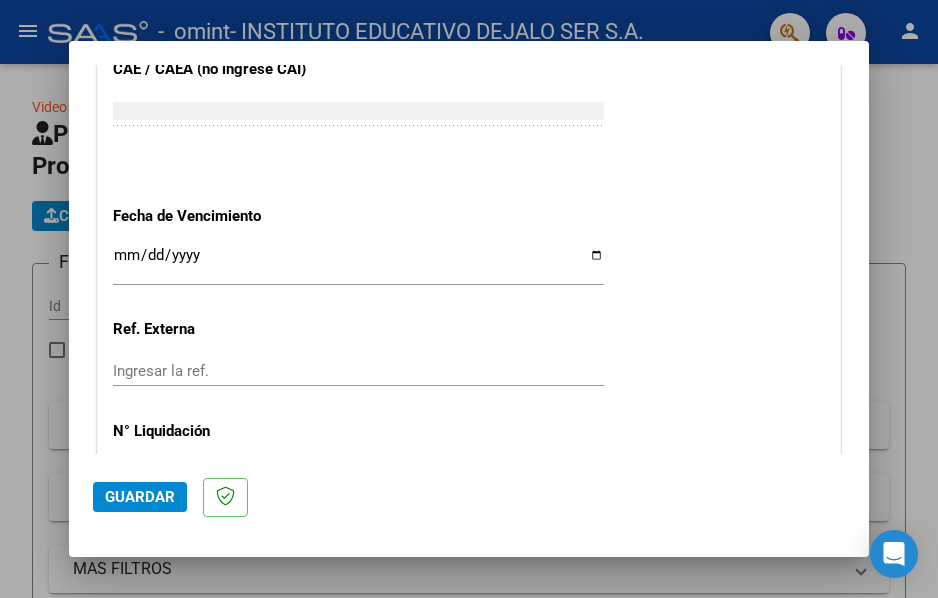 type on "202507" 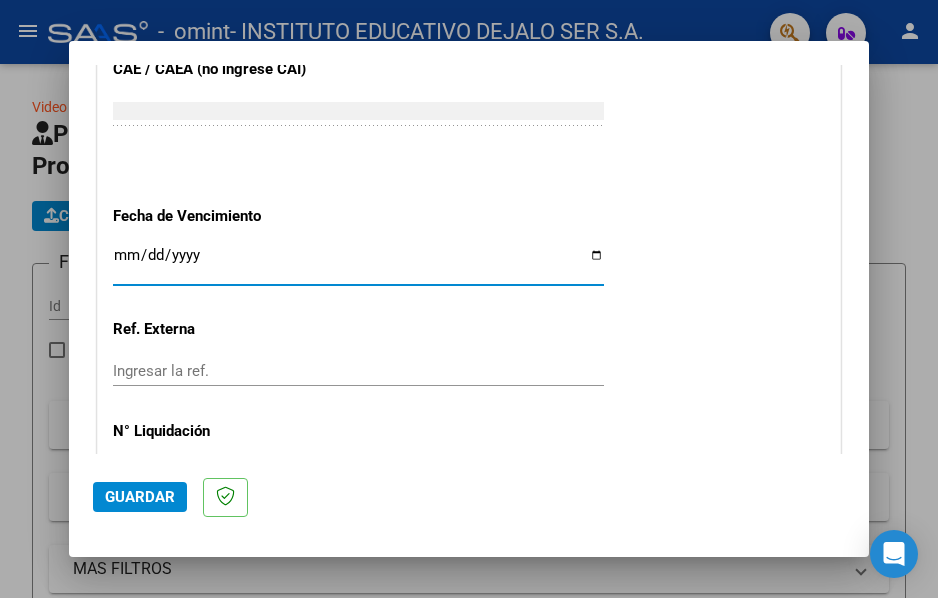 click on "Ingresar la fecha" at bounding box center (358, 263) 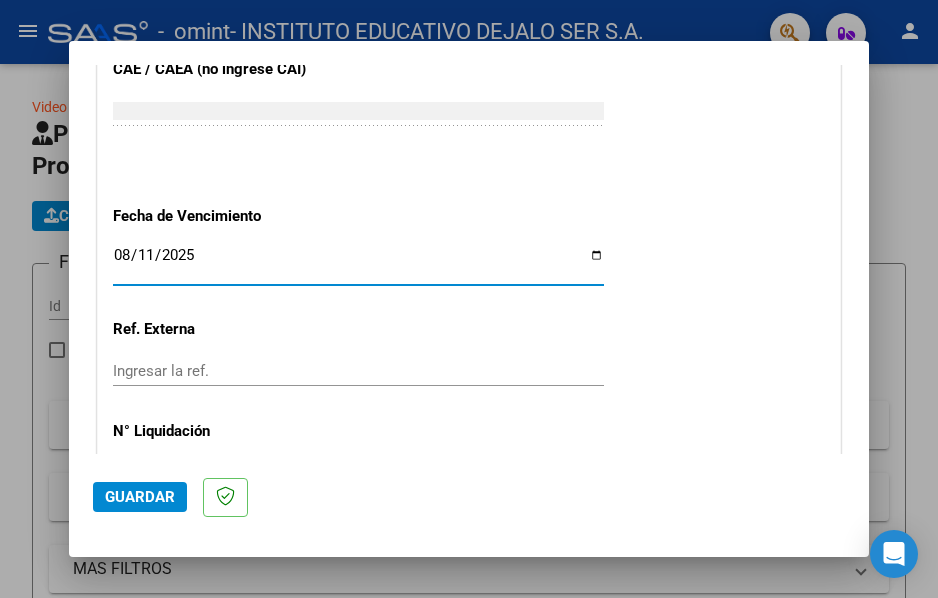 type on "2025-08-11" 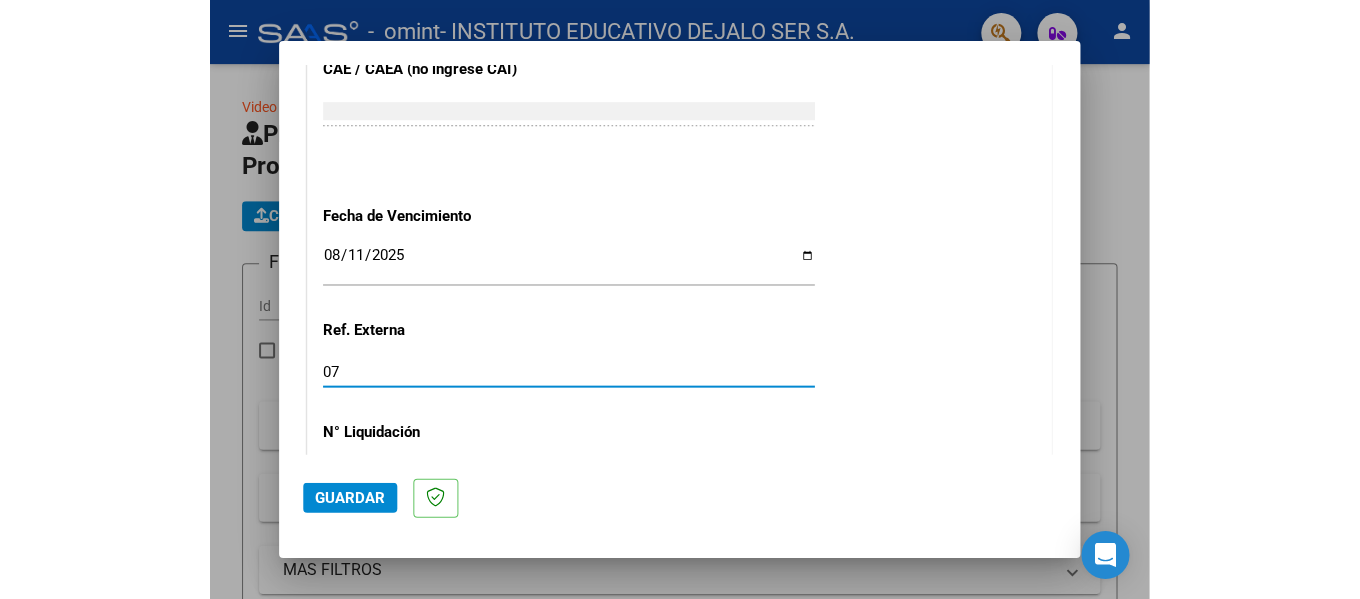 scroll, scrollTop: 1395, scrollLeft: 0, axis: vertical 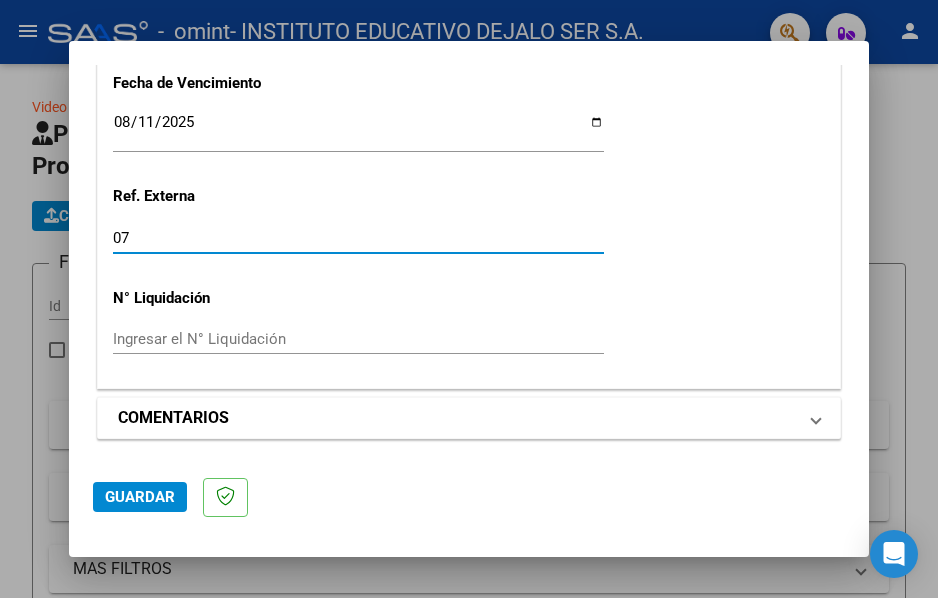 type on "07" 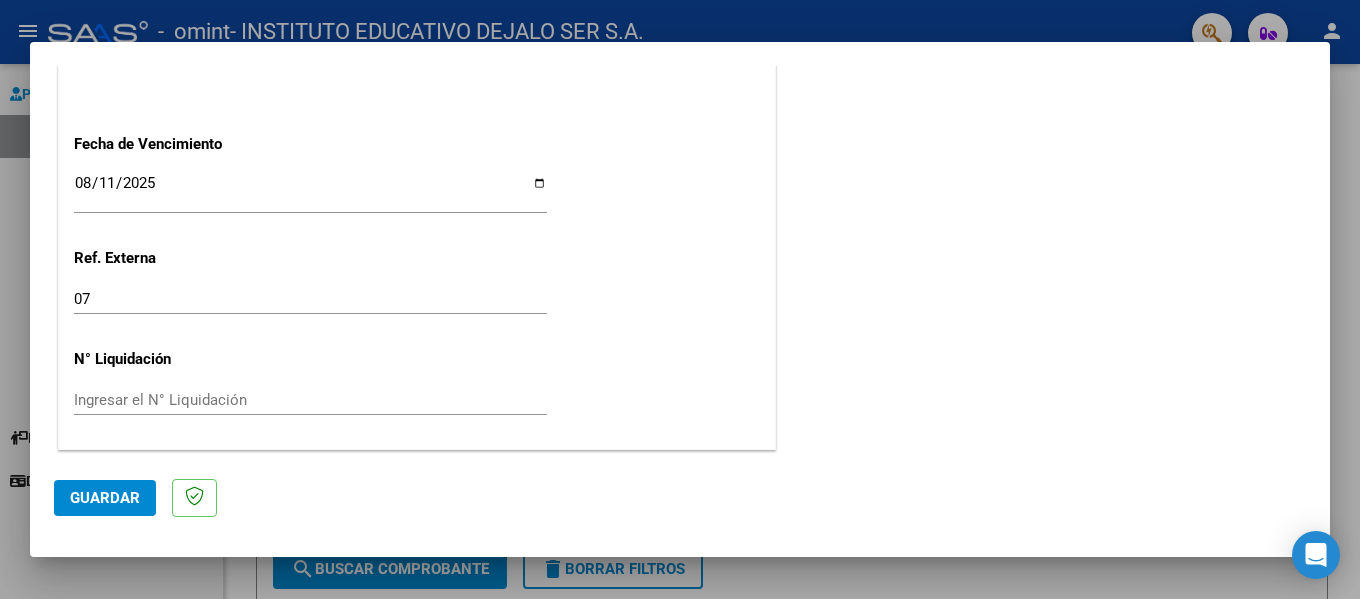 scroll, scrollTop: 1333, scrollLeft: 0, axis: vertical 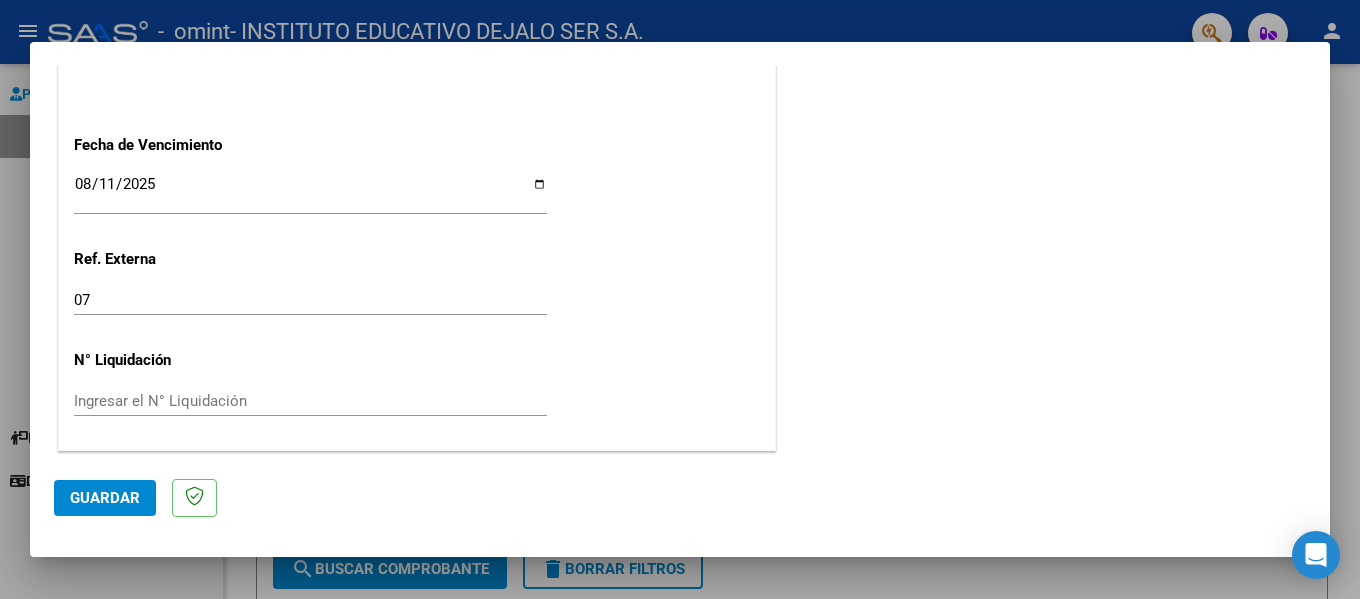 click on "Ingresar el N° Liquidación" at bounding box center [310, 401] 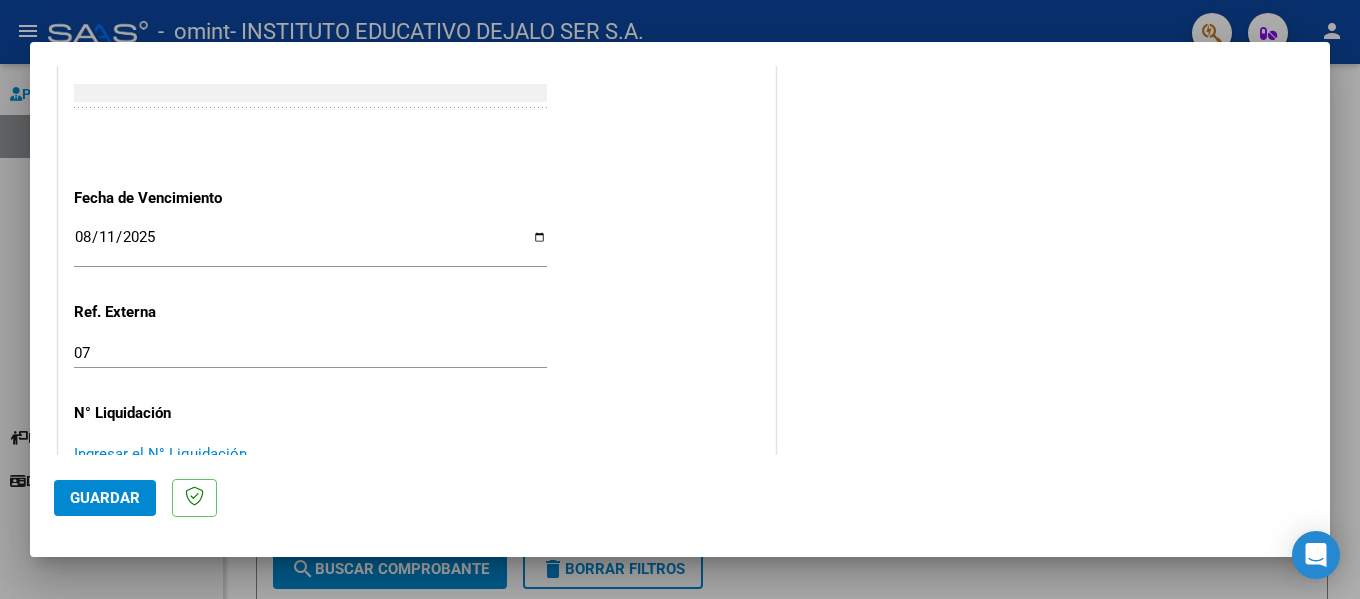scroll, scrollTop: 1333, scrollLeft: 0, axis: vertical 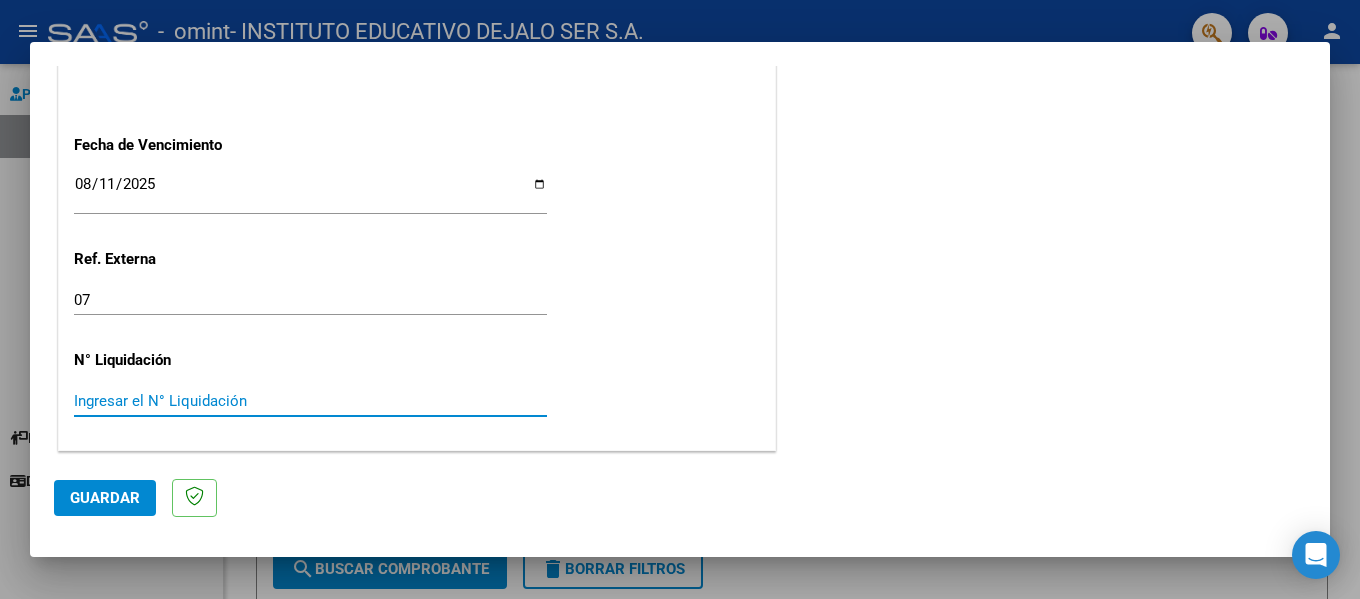 click on "Guardar" 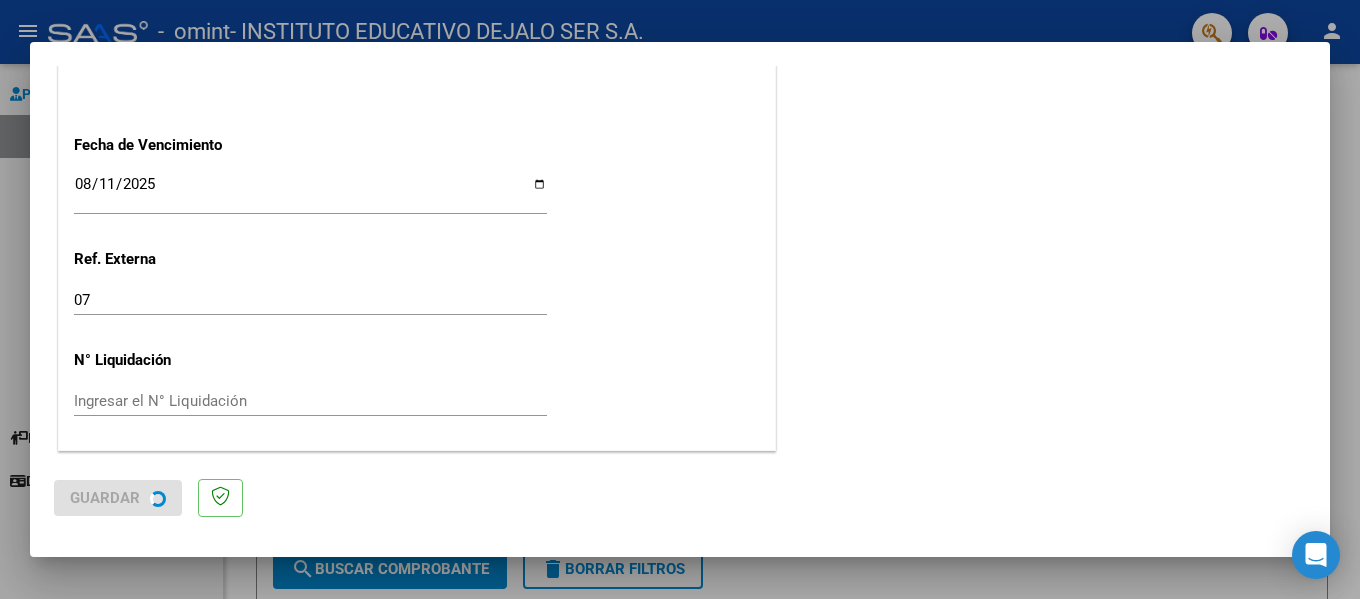 scroll, scrollTop: 0, scrollLeft: 0, axis: both 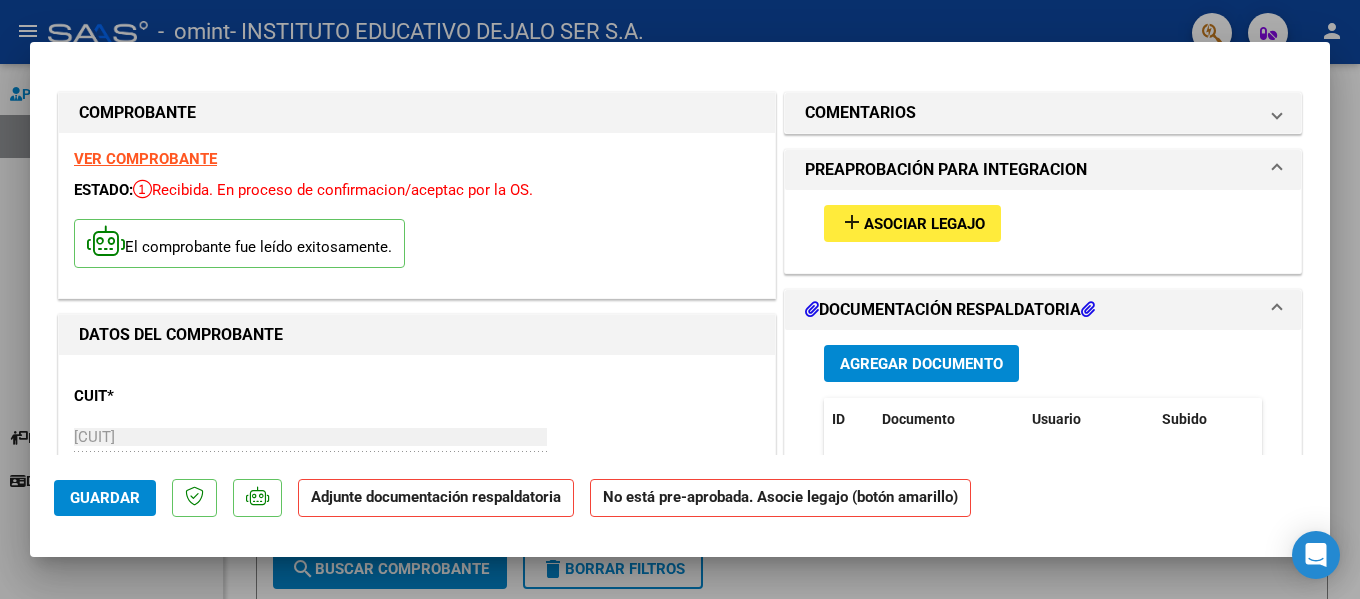 click on "Asociar Legajo" at bounding box center (924, 224) 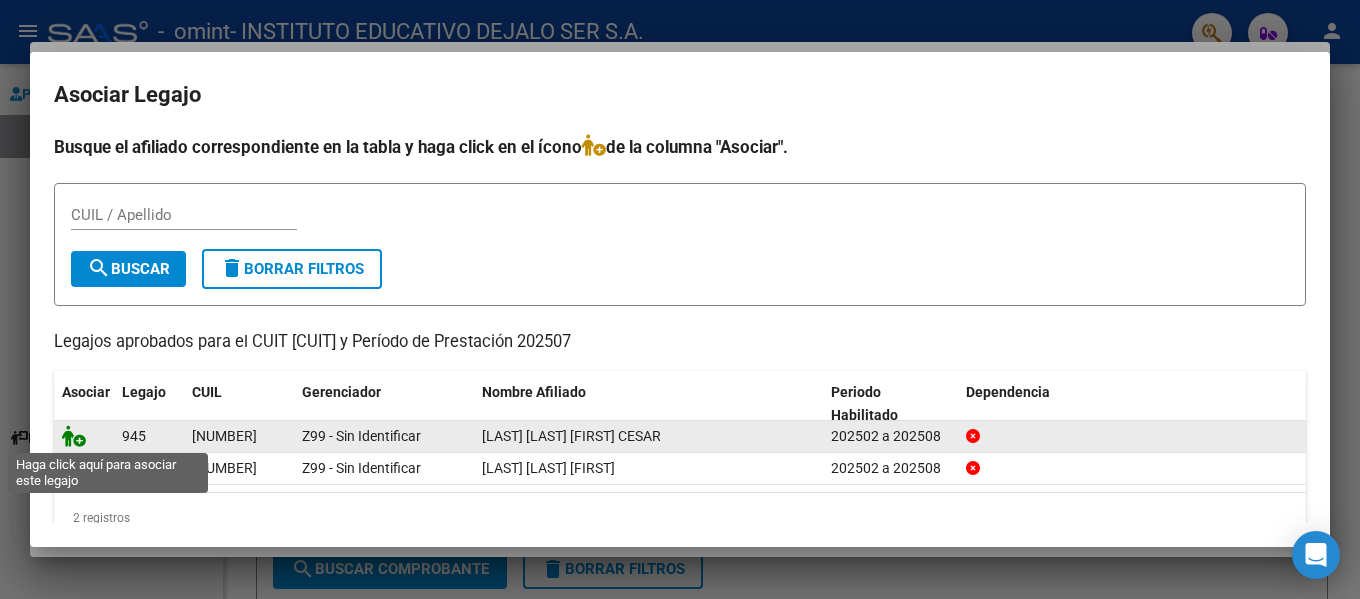 click 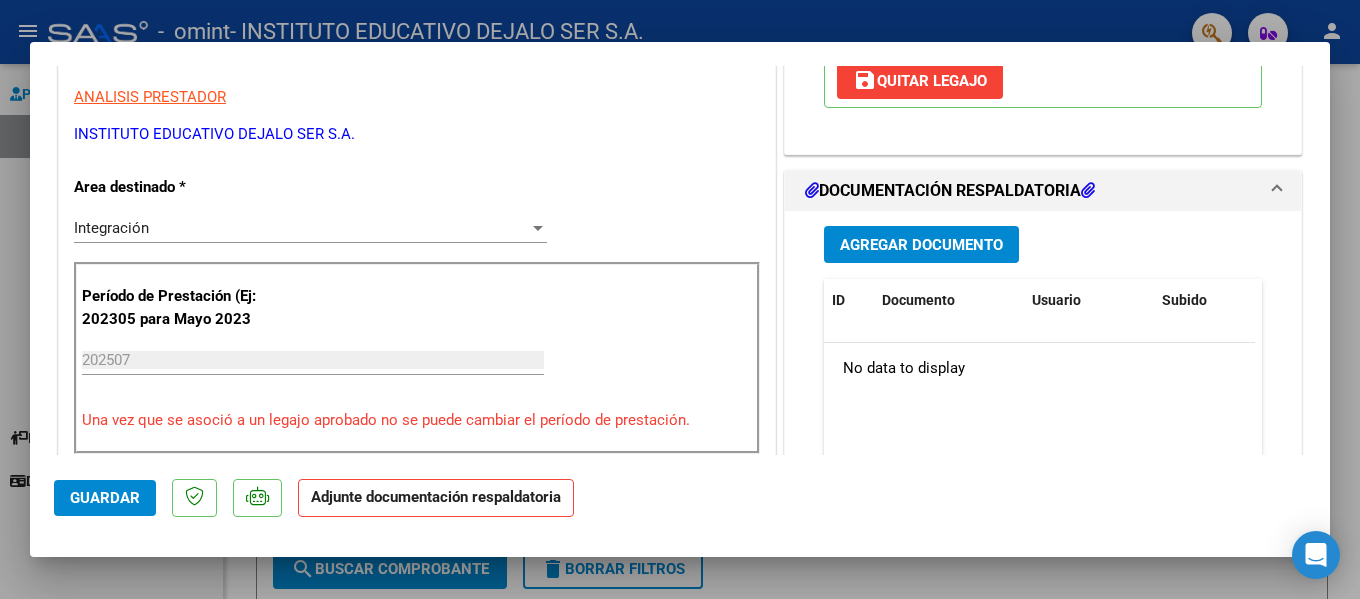 scroll, scrollTop: 0, scrollLeft: 0, axis: both 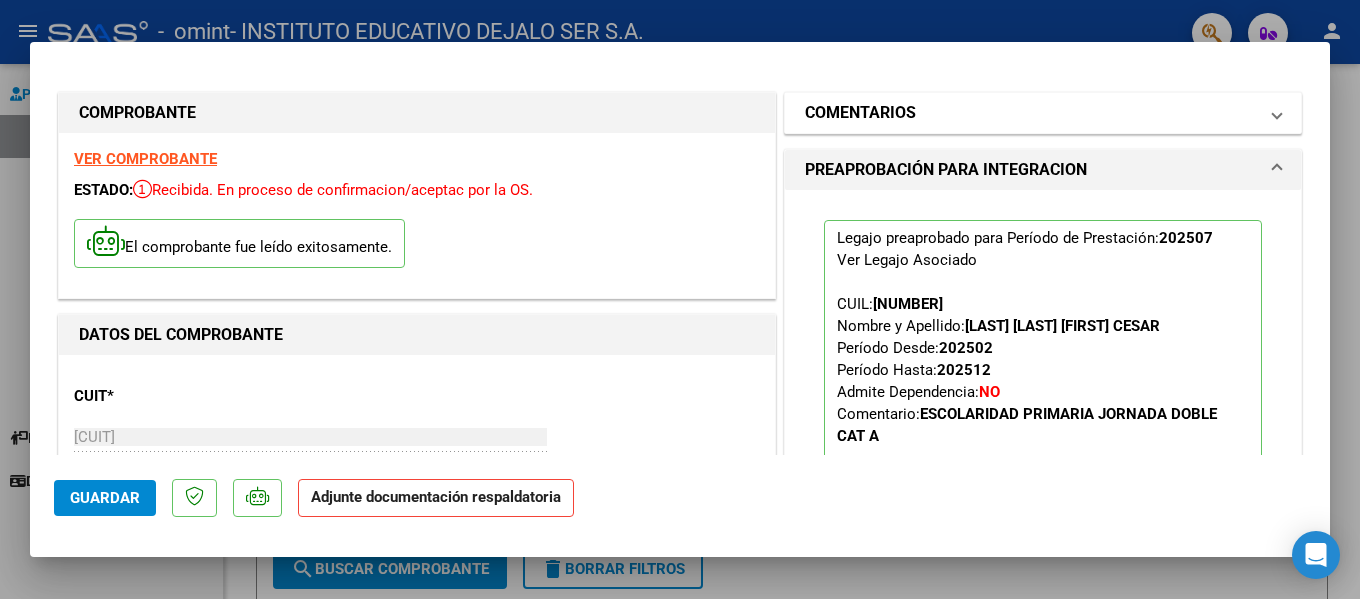 click on "COMENTARIOS" at bounding box center (1031, 113) 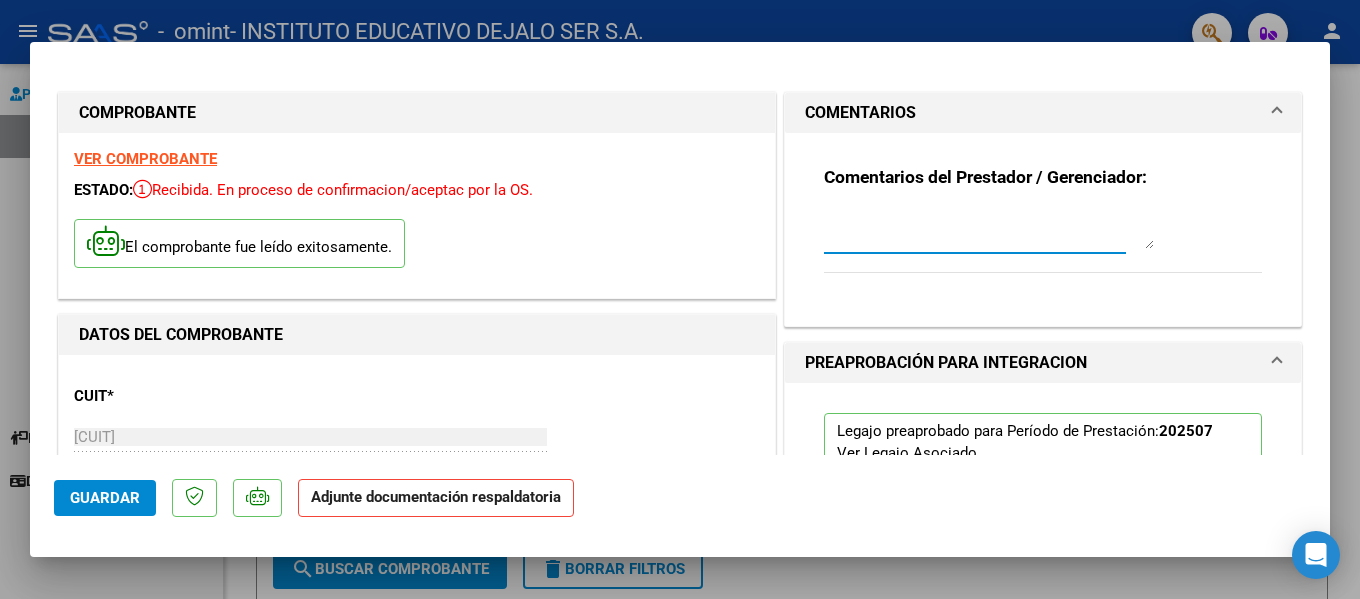 click at bounding box center [989, 229] 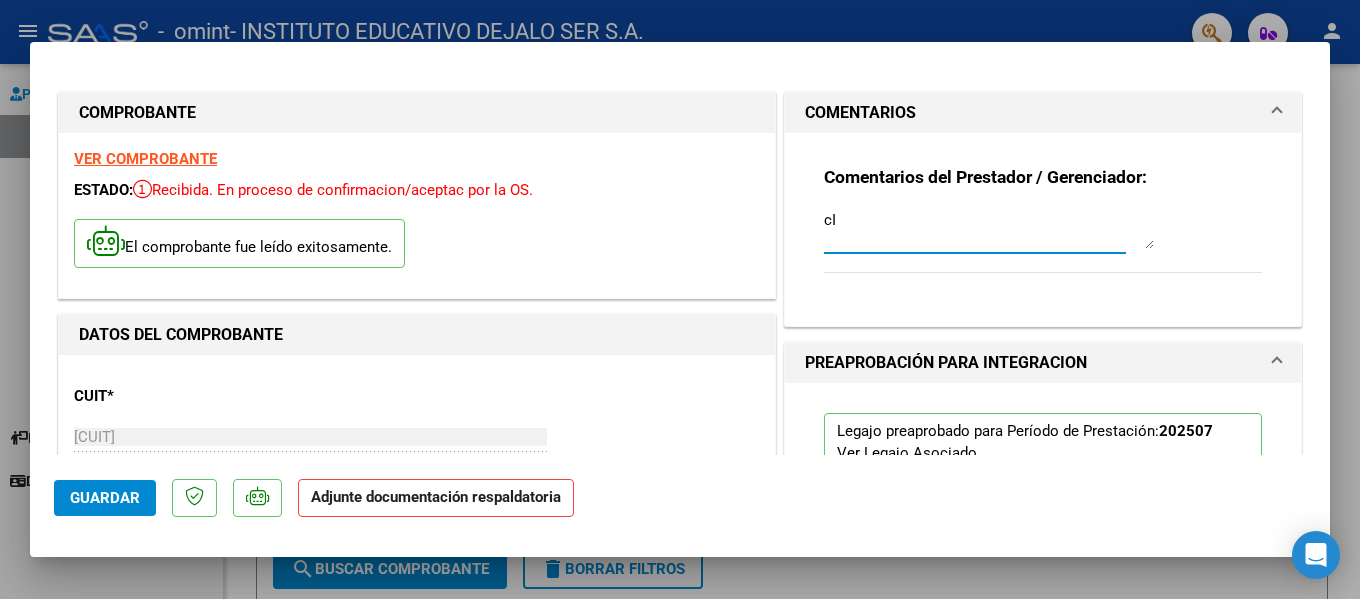 type on "c" 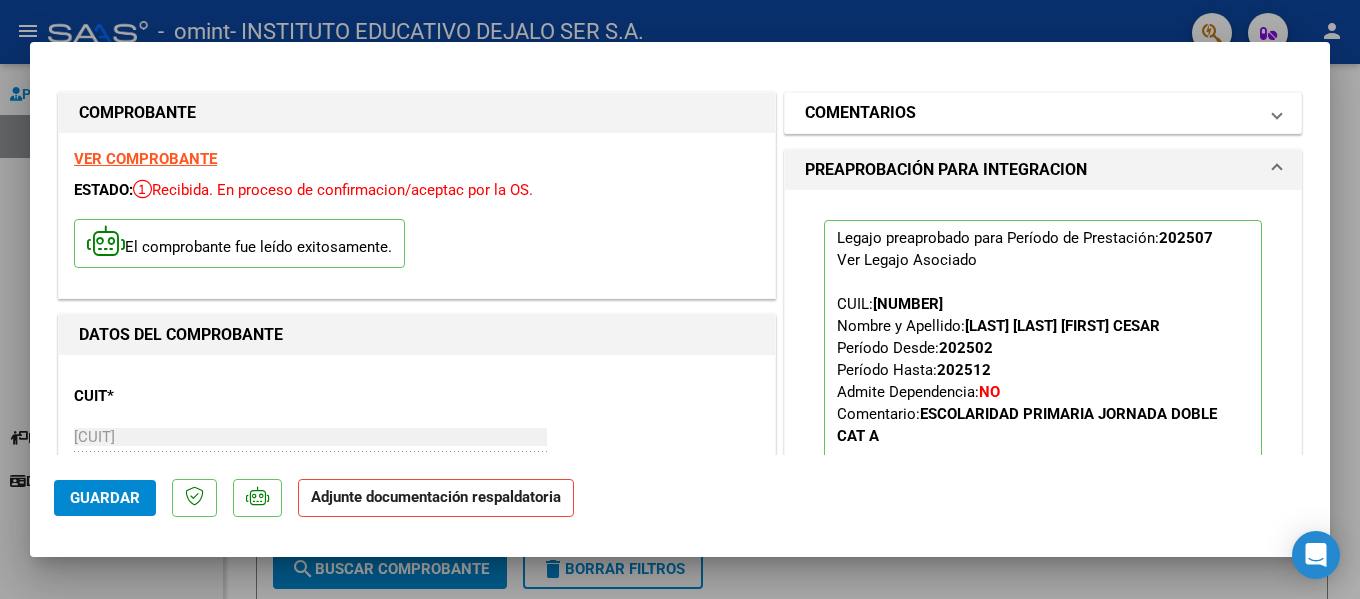 click on "COMENTARIOS" at bounding box center [1031, 113] 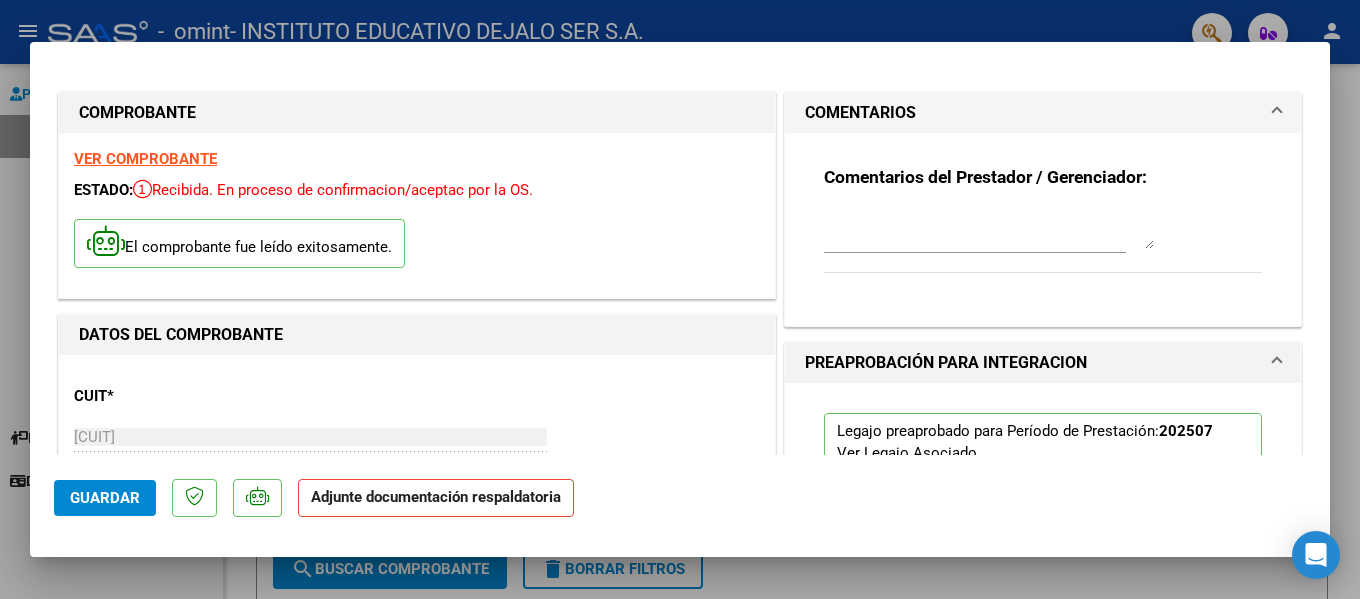 click at bounding box center [989, 229] 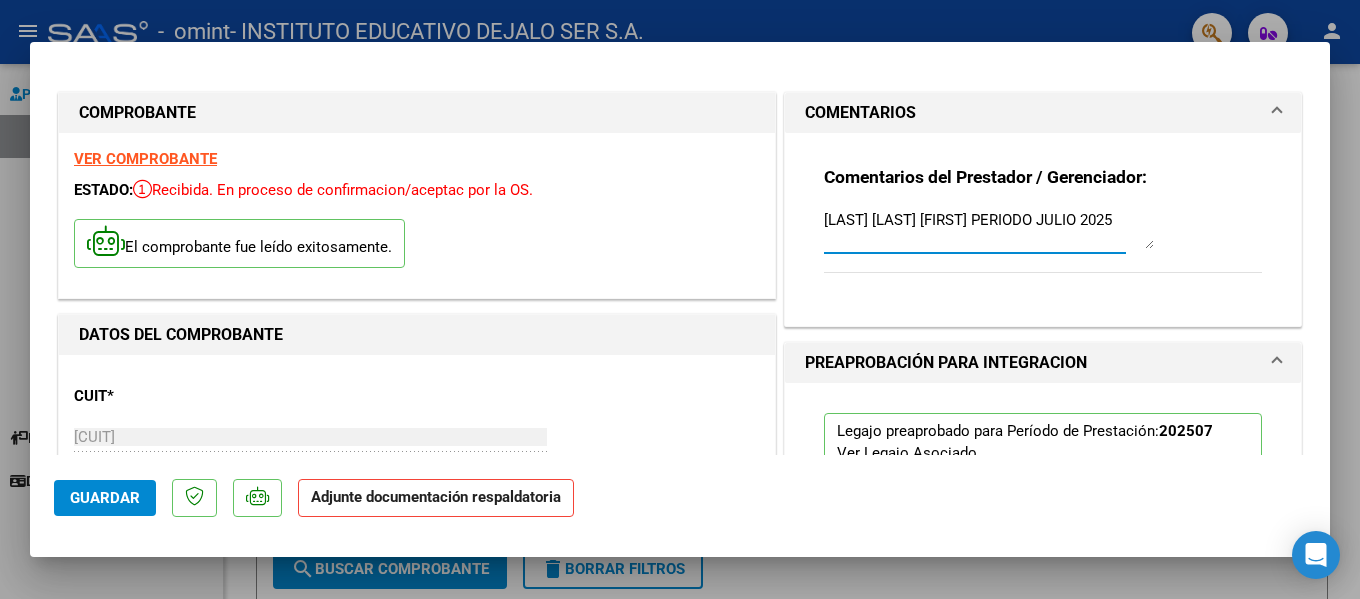 click on "[LAST] [LAST] [FIRST] PERIODO JULIO 2025" at bounding box center (989, 229) 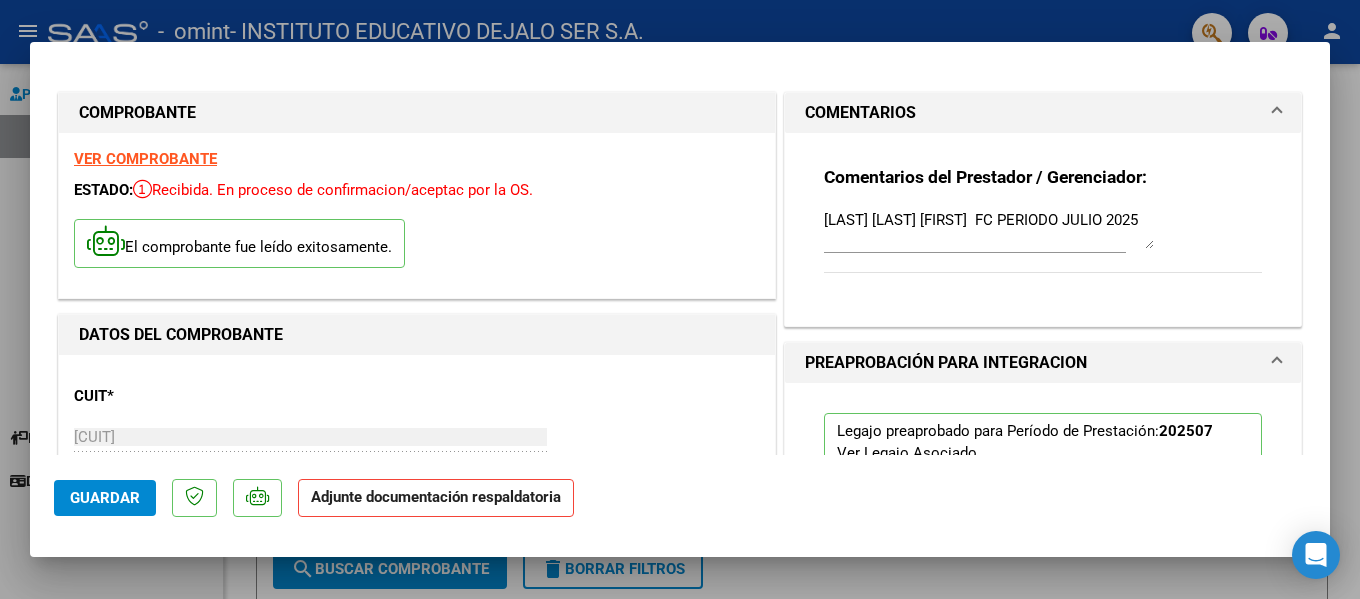 click on "VER COMPROBANTE       ESTADO:   Recibida. En proceso de confirmacion/aceptac por la OS.     El comprobante fue leído exitosamente." at bounding box center [417, 215] 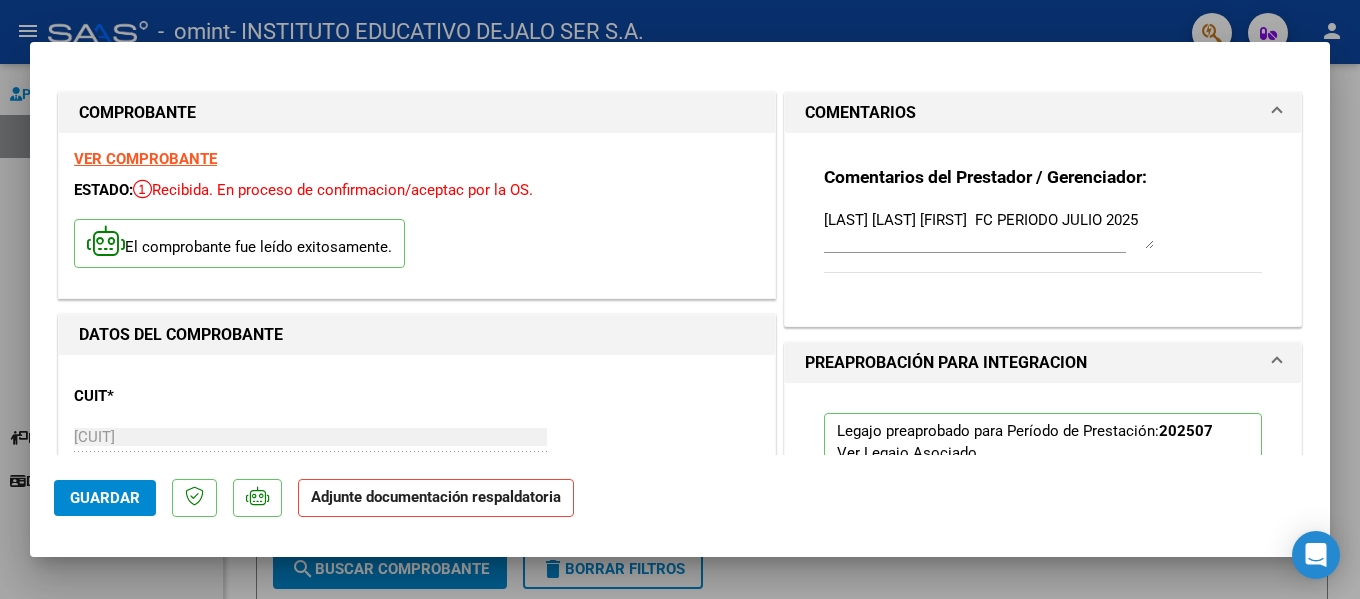 click on "[LAST] [LAST] [FIRST]  FC PERIODO JULIO 2025" at bounding box center (989, 229) 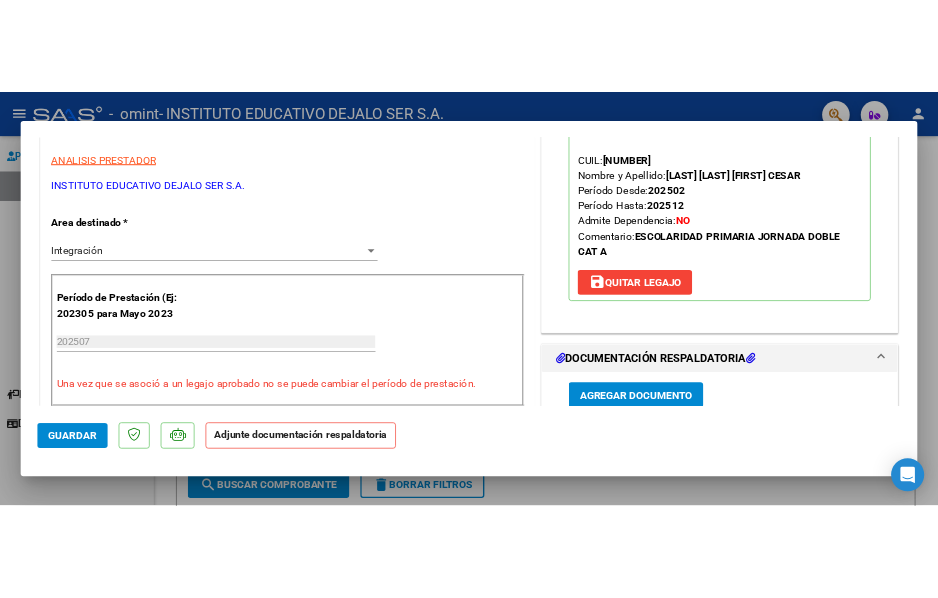 scroll, scrollTop: 667, scrollLeft: 0, axis: vertical 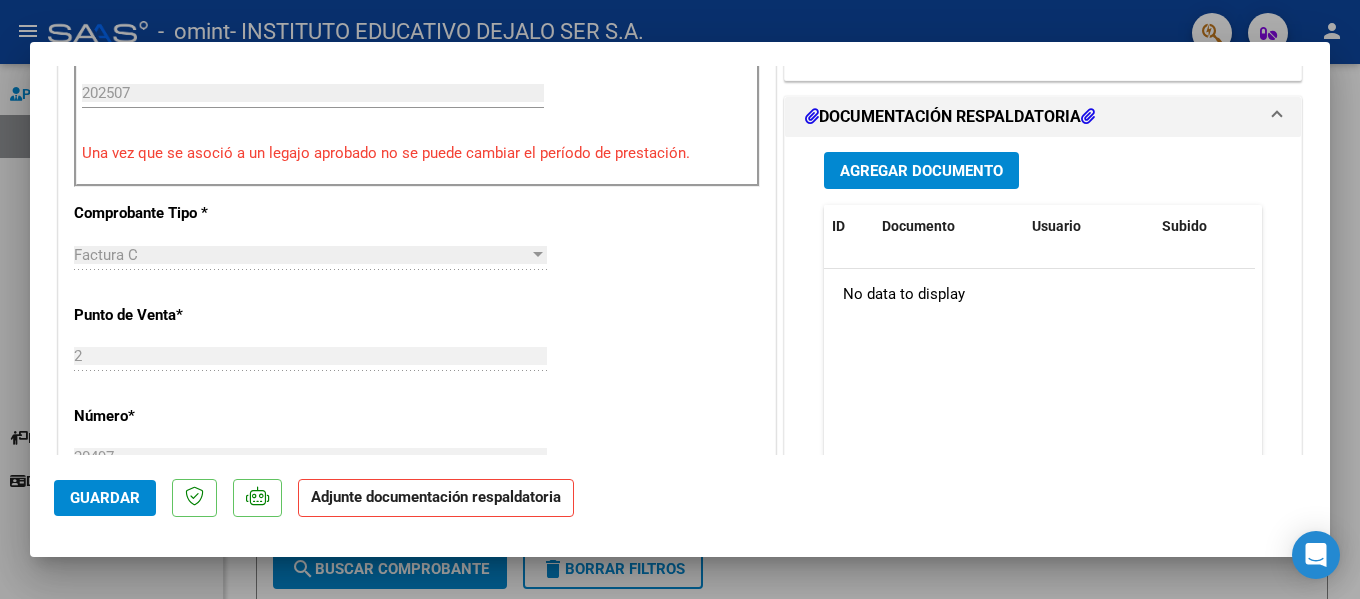 type on "[LAST] [LAST] [FIRST] FC [NUMBER] PERIODO JULIO 2025" 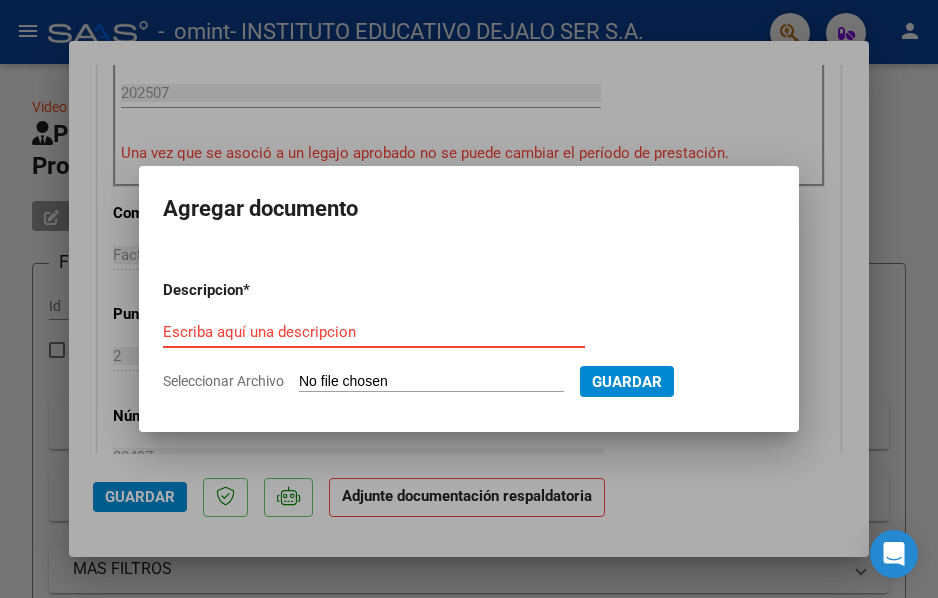 type on "C:\fakepath\FC Electr.C INSTITUT_IDS_000200020497.pdf" 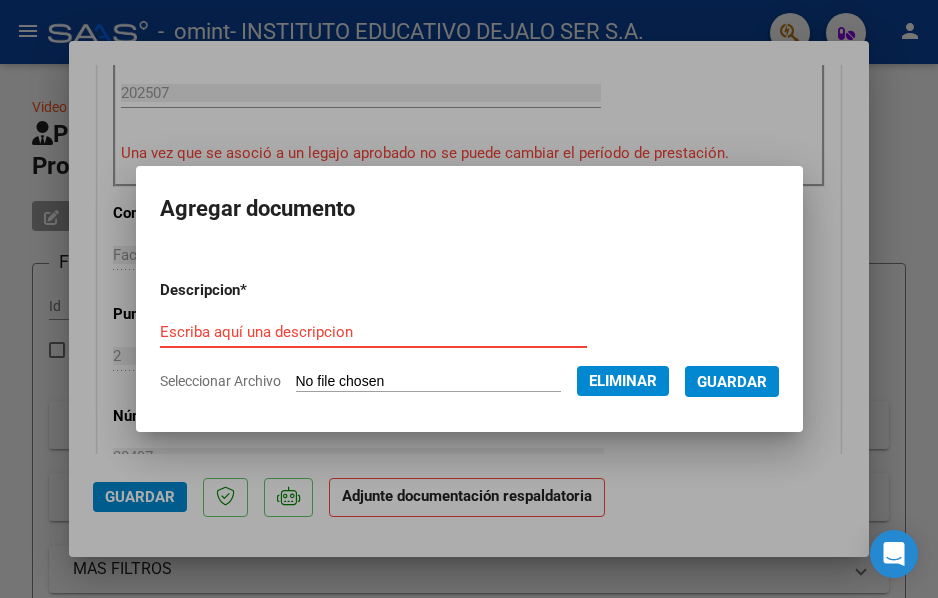 click on "Eliminar" 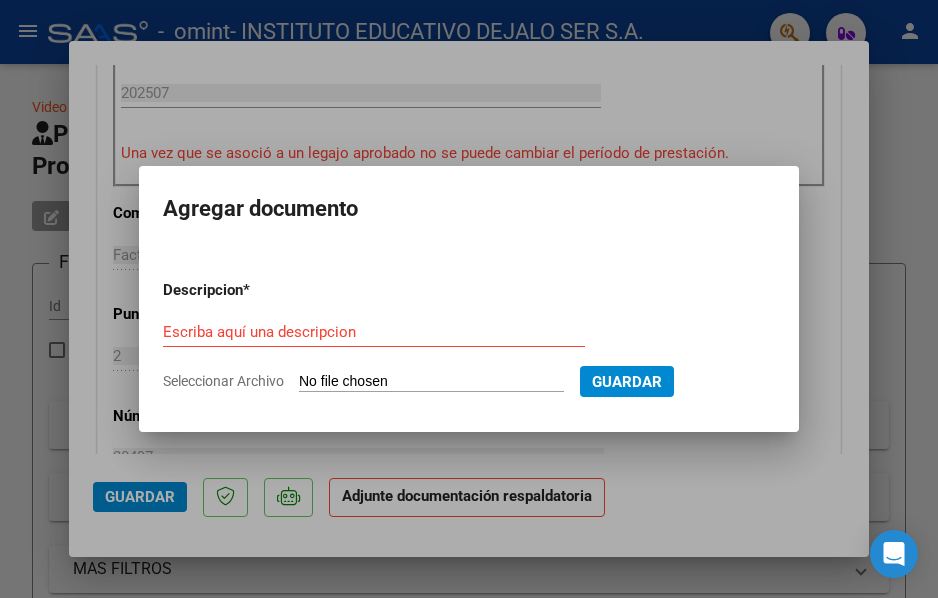 type on "C:\fakepath\Cid Ubieta   Asistencia Julio  2025.pdf" 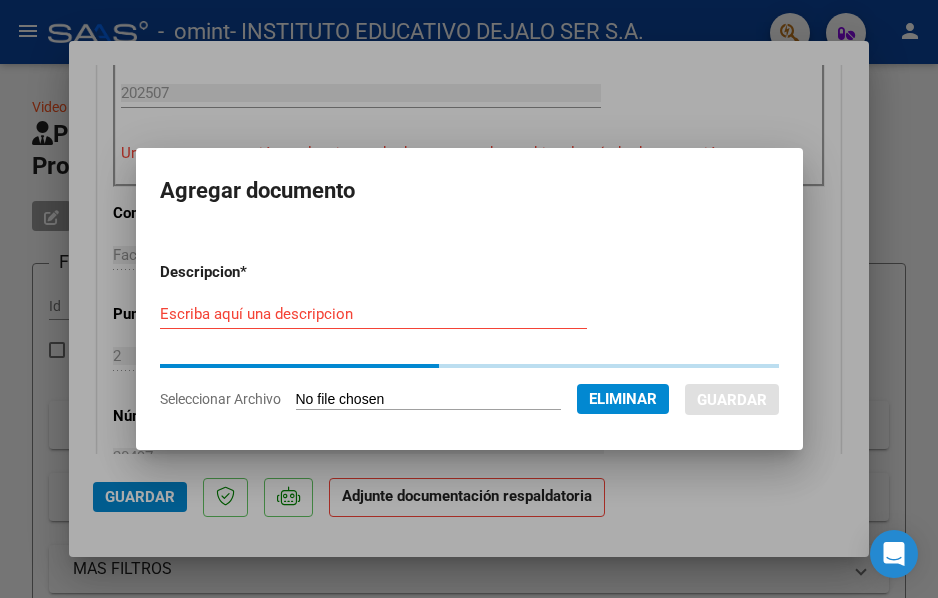 click on "Escriba aquí una descripcion" at bounding box center (373, 314) 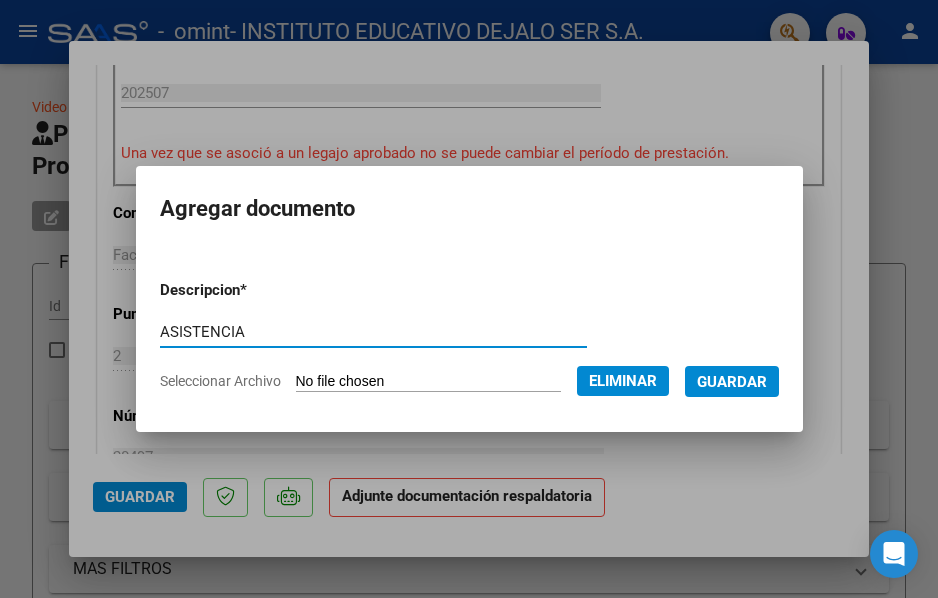 type on "ASISTENCIA" 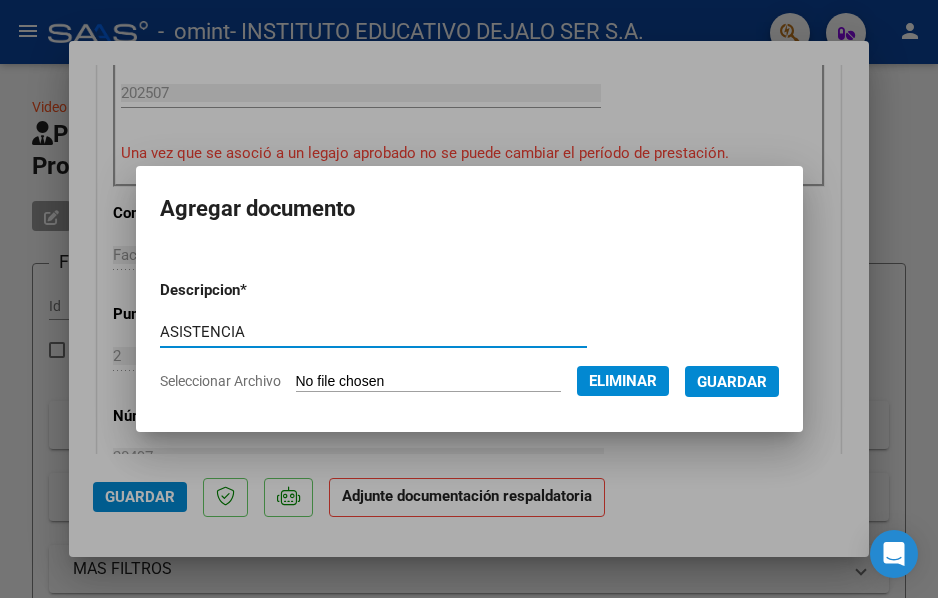click on "Guardar" at bounding box center (732, 382) 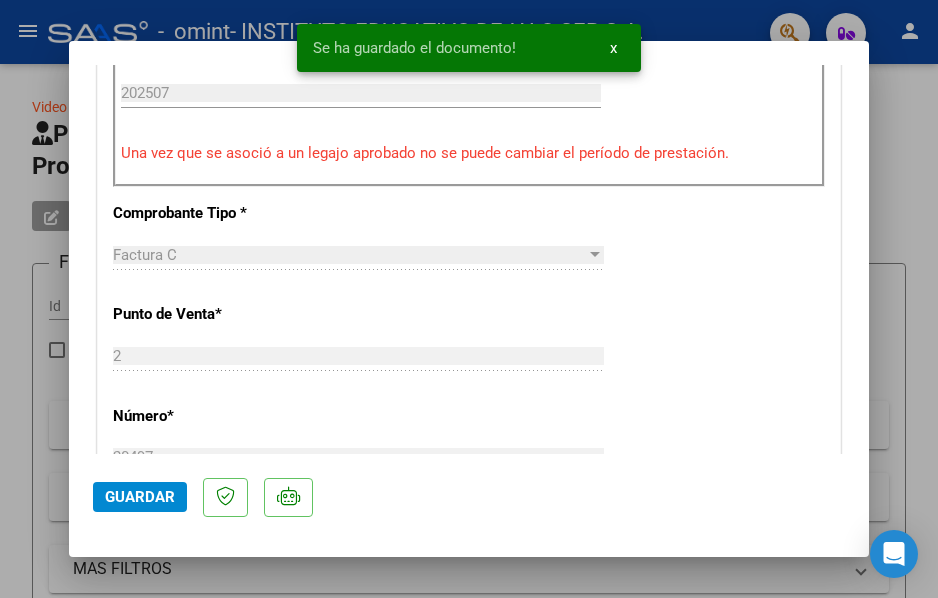 scroll, scrollTop: 2314, scrollLeft: 0, axis: vertical 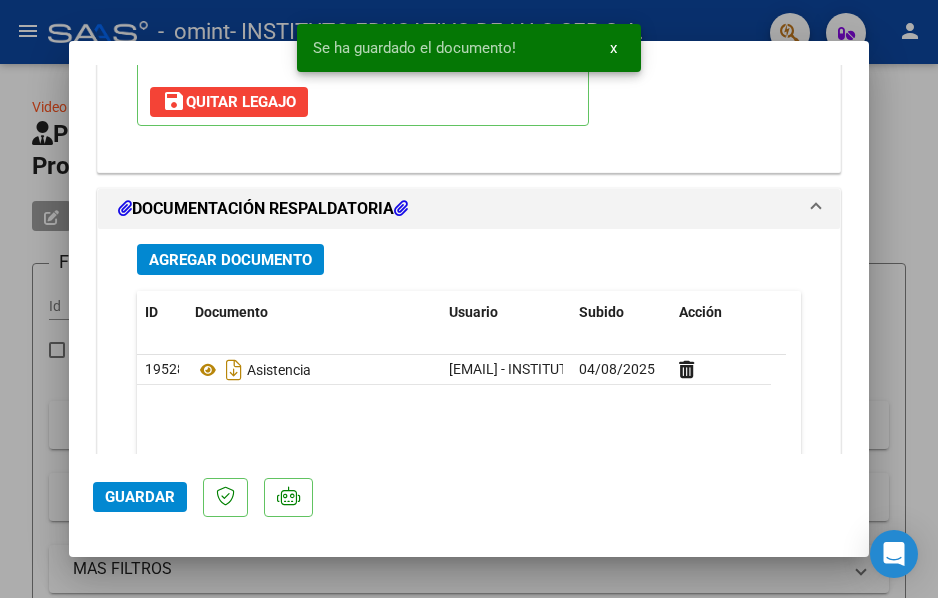 click on "Agregar Documento" at bounding box center [469, 259] 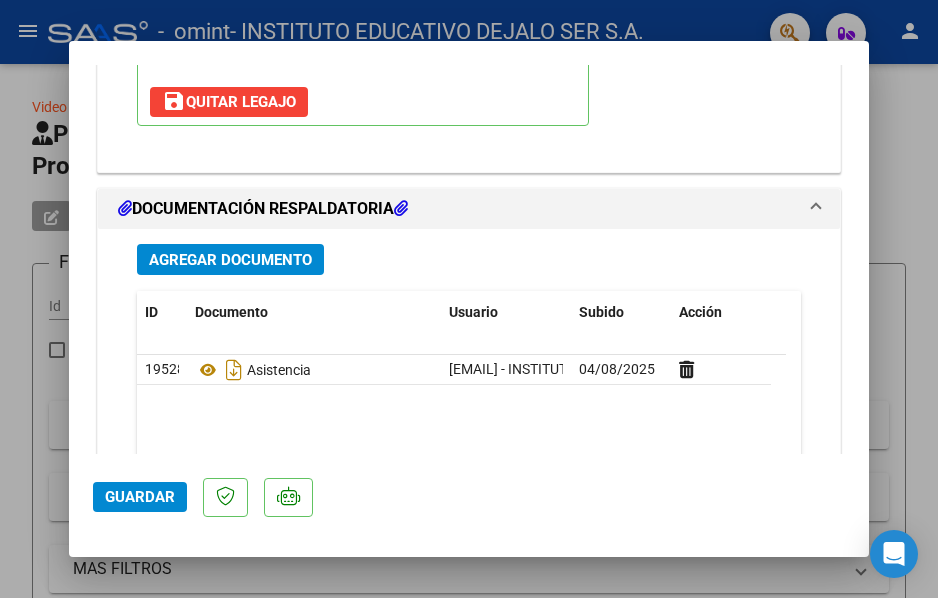 click on "Guardar" 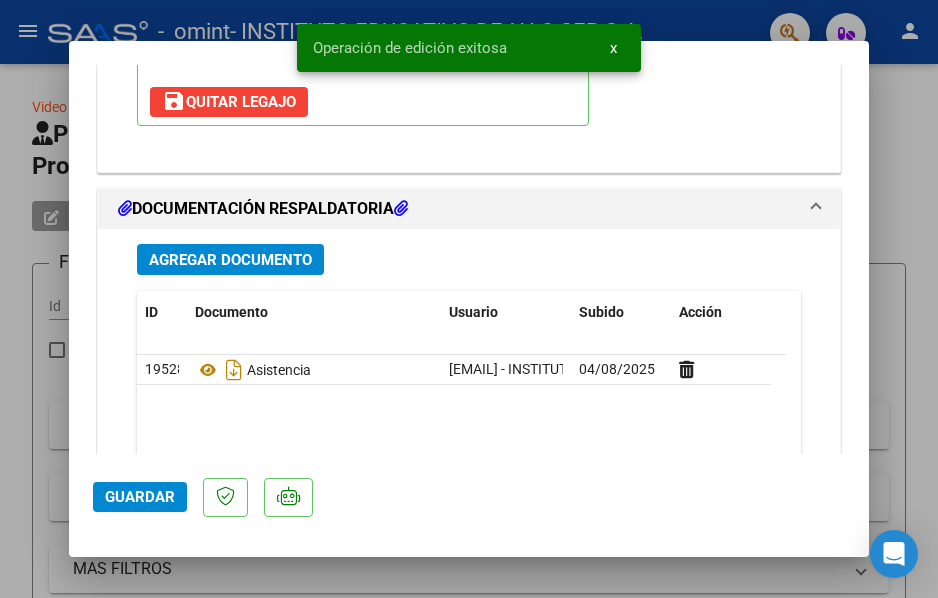 click at bounding box center [469, 299] 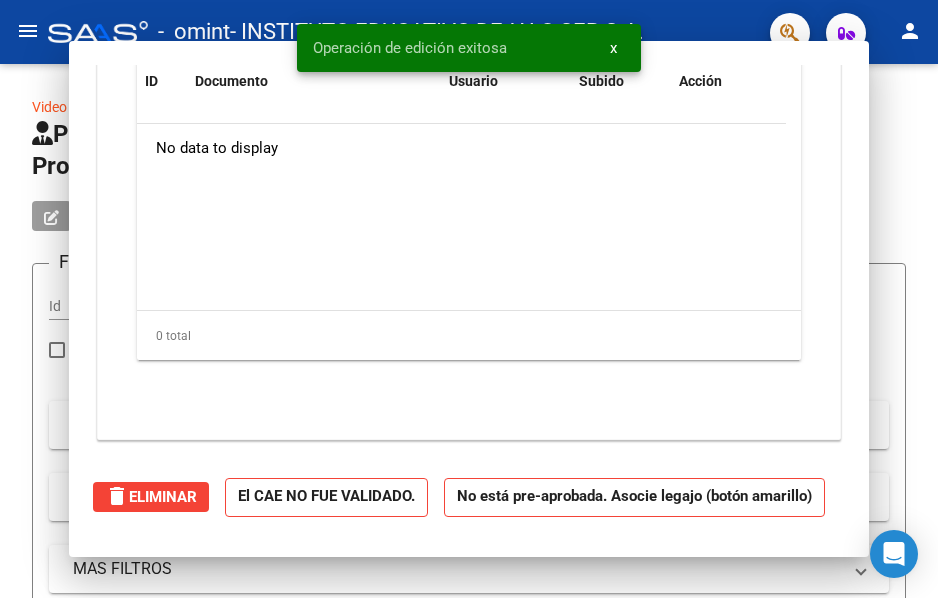 type 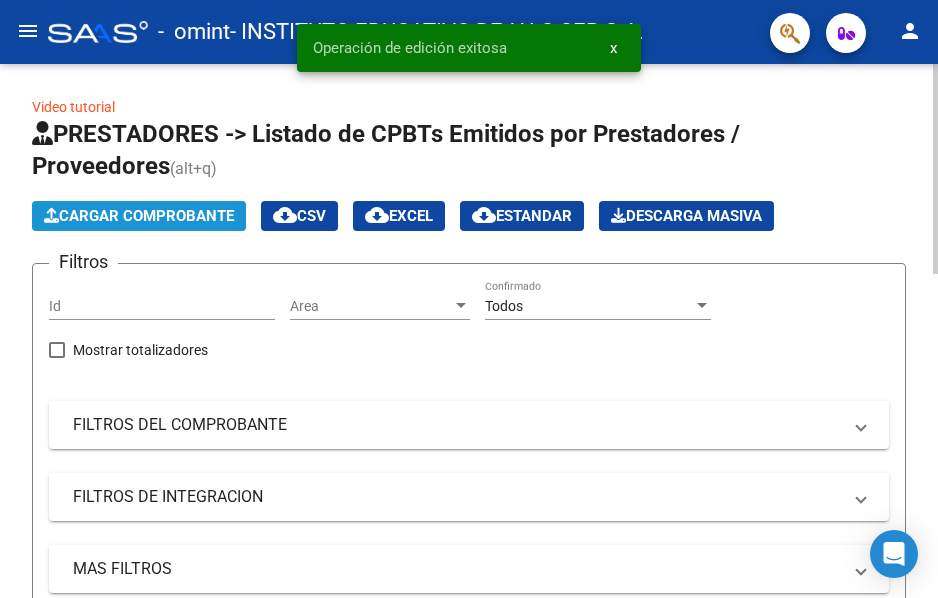 click on "Cargar Comprobante" 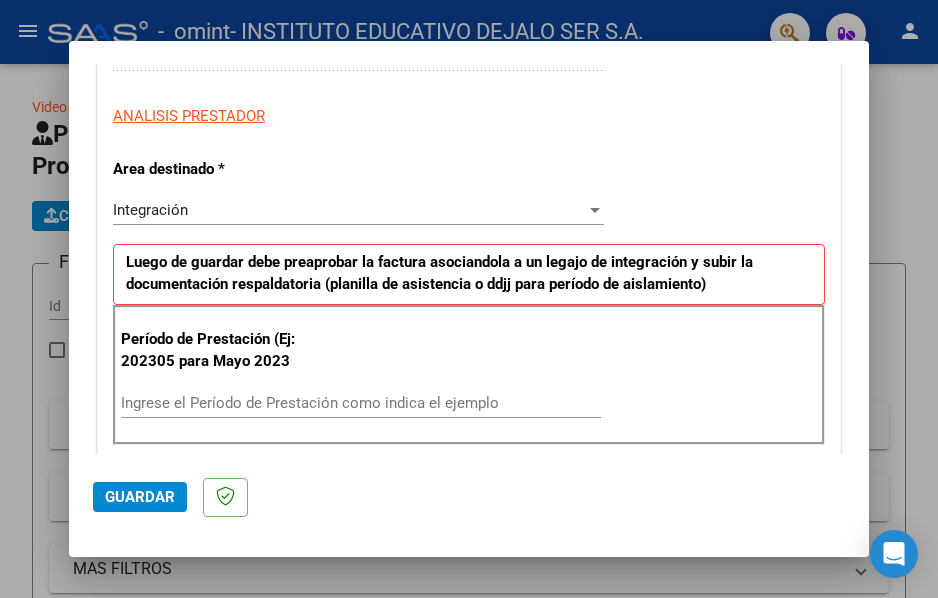 scroll, scrollTop: 400, scrollLeft: 0, axis: vertical 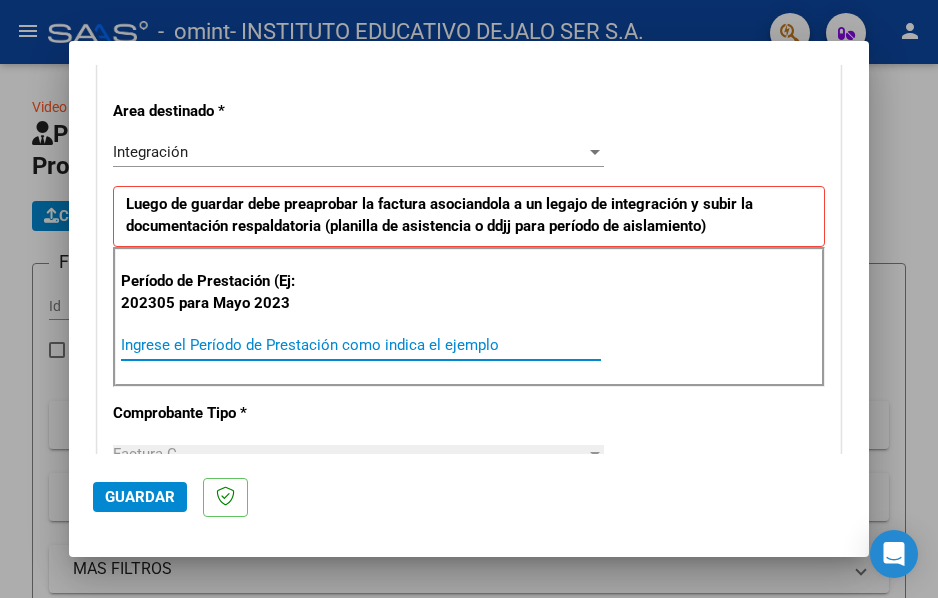 click on "Ingrese el Período de Prestación como indica el ejemplo" at bounding box center [361, 345] 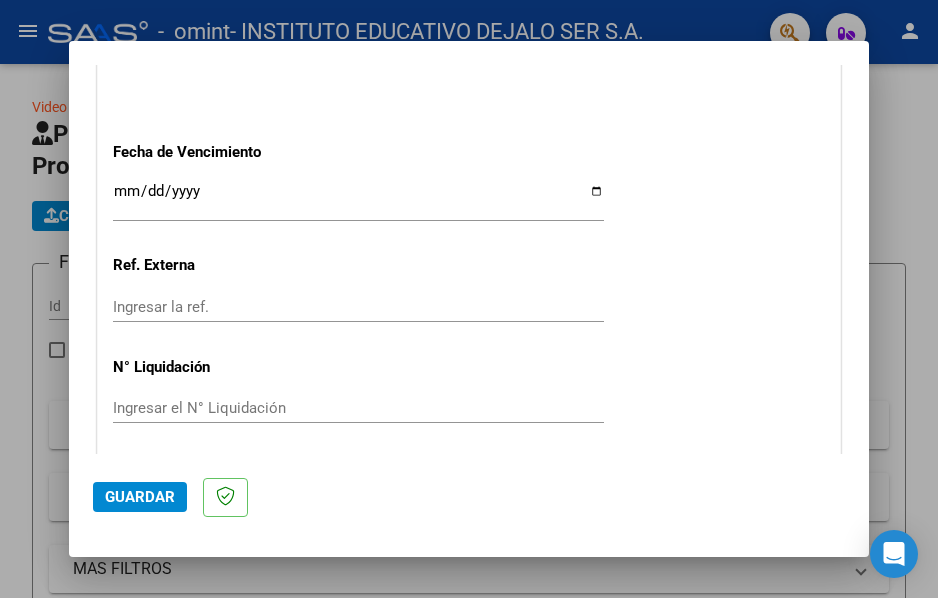 scroll, scrollTop: 1333, scrollLeft: 0, axis: vertical 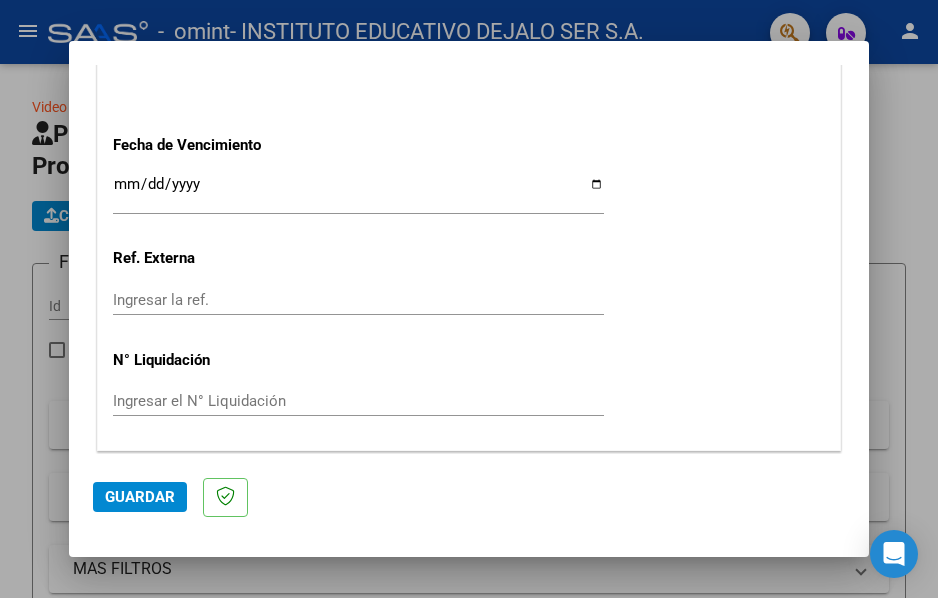 type on "202507" 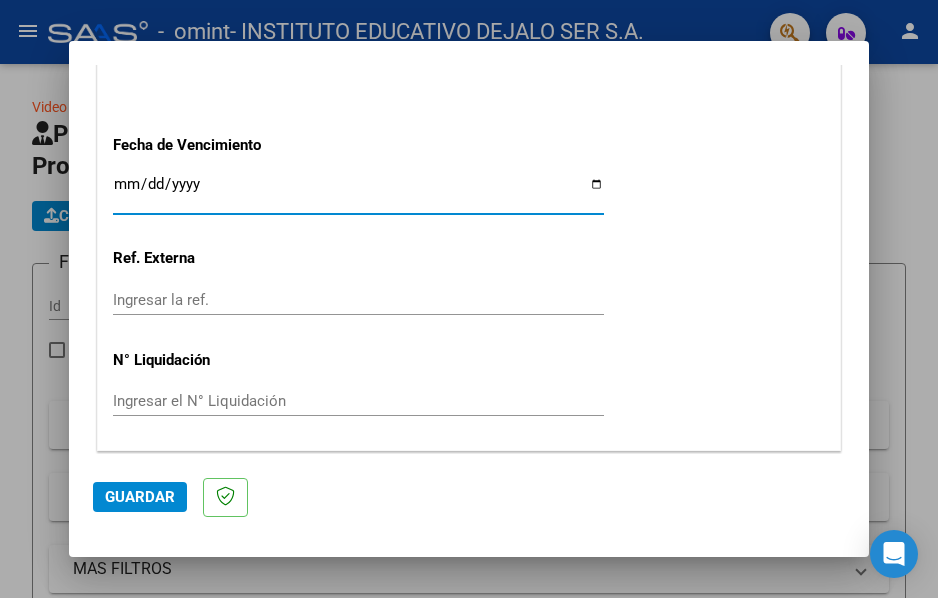 type on "2025-08-11" 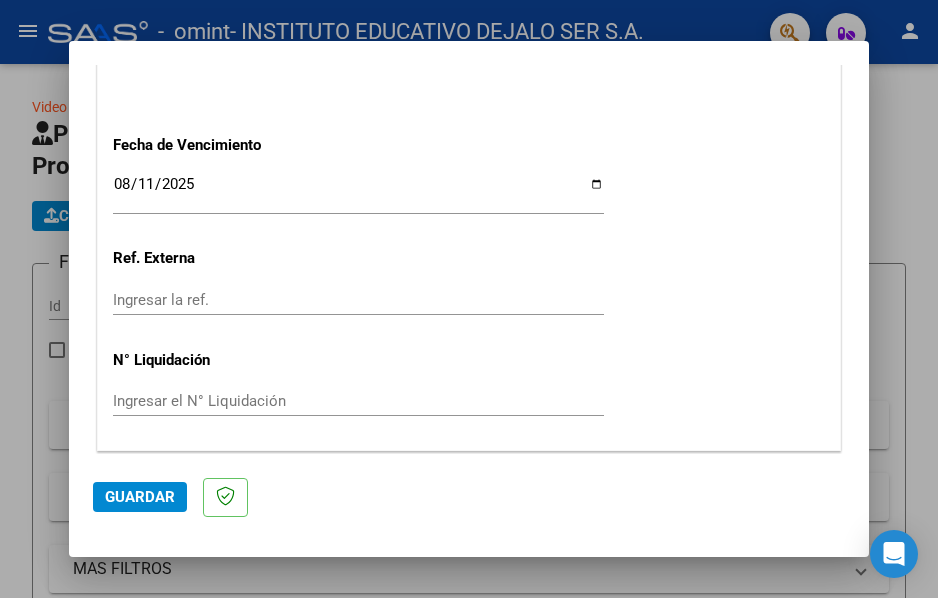 click on "Ingresar la ref." at bounding box center (358, 300) 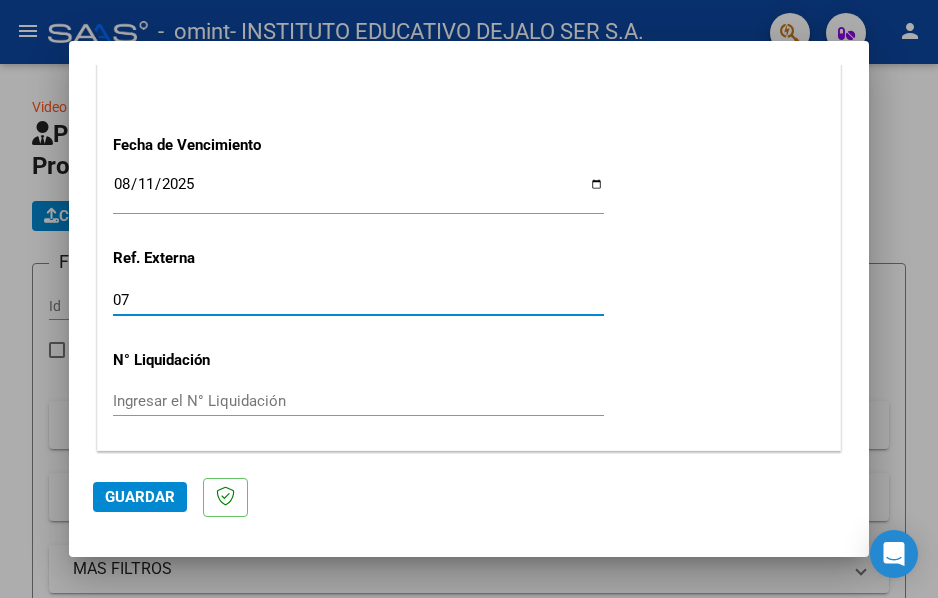 scroll, scrollTop: 1395, scrollLeft: 0, axis: vertical 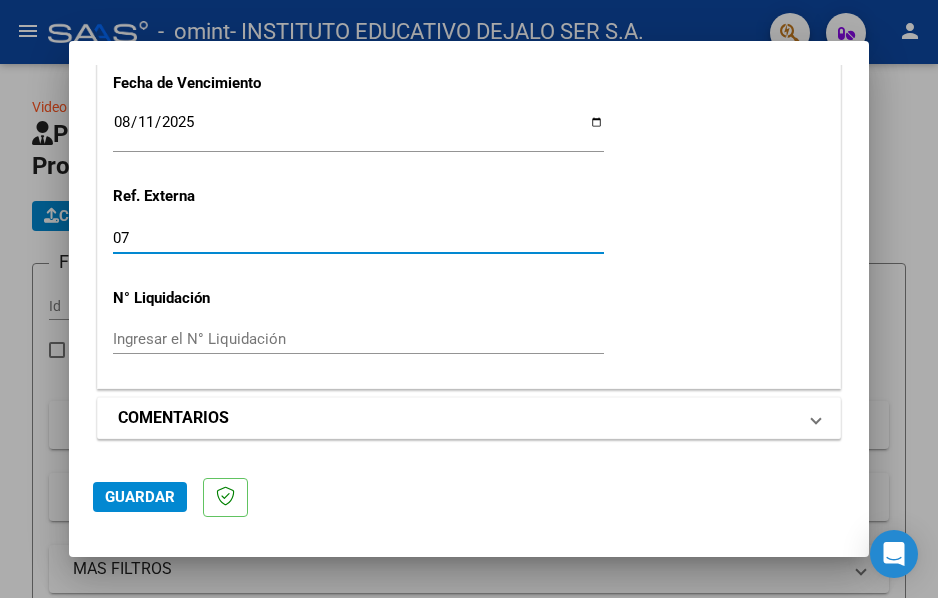 type on "07" 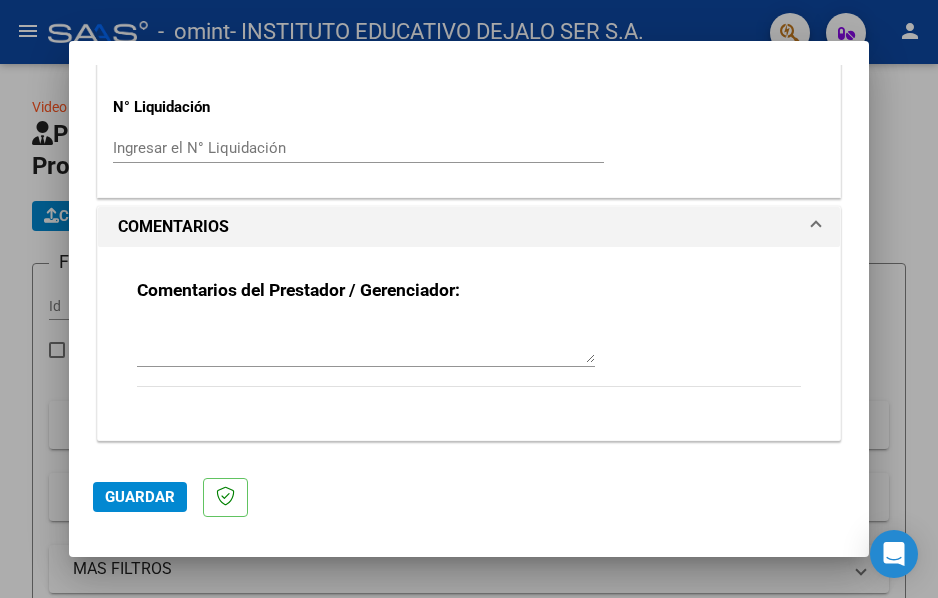 scroll, scrollTop: 1587, scrollLeft: 0, axis: vertical 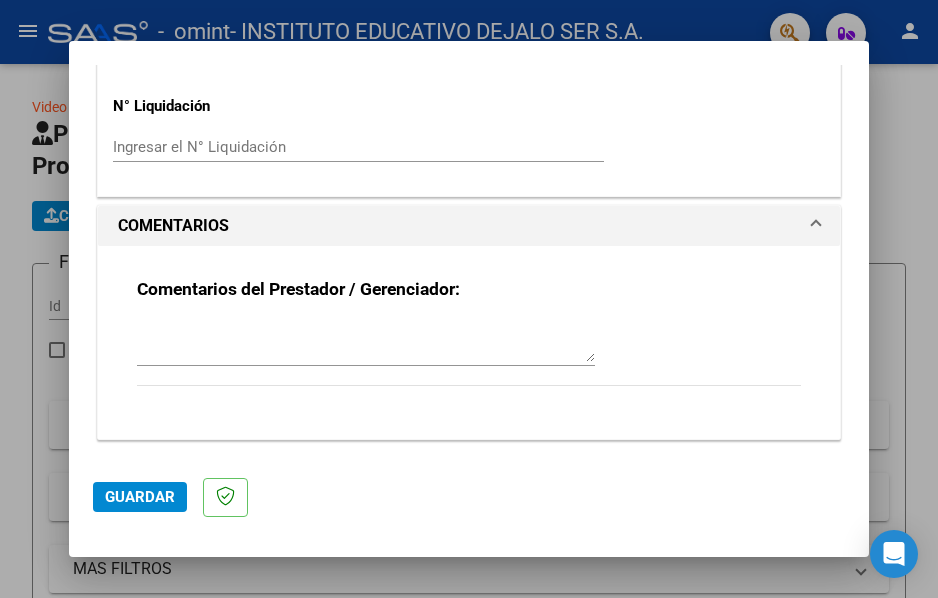 click at bounding box center [366, 342] 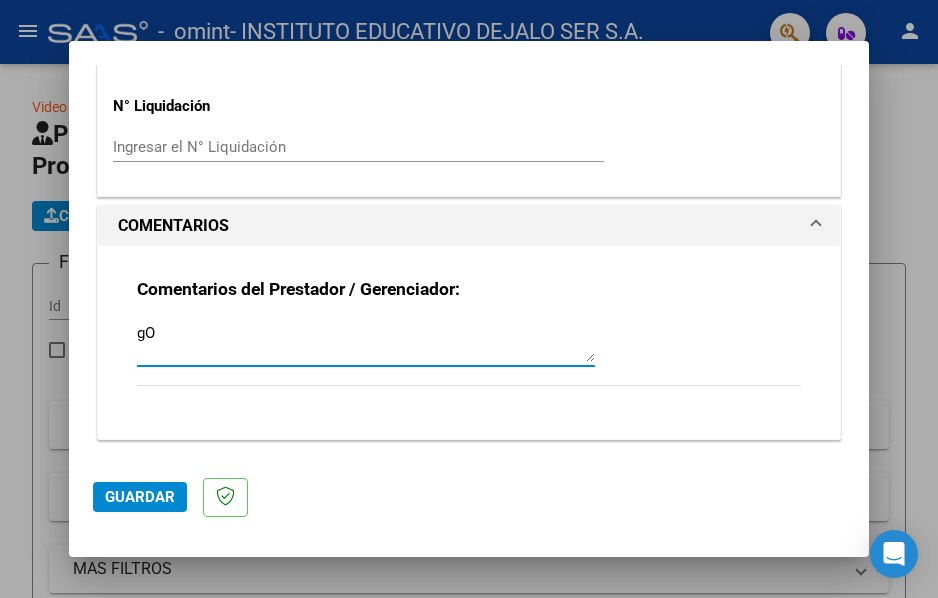 type on "g" 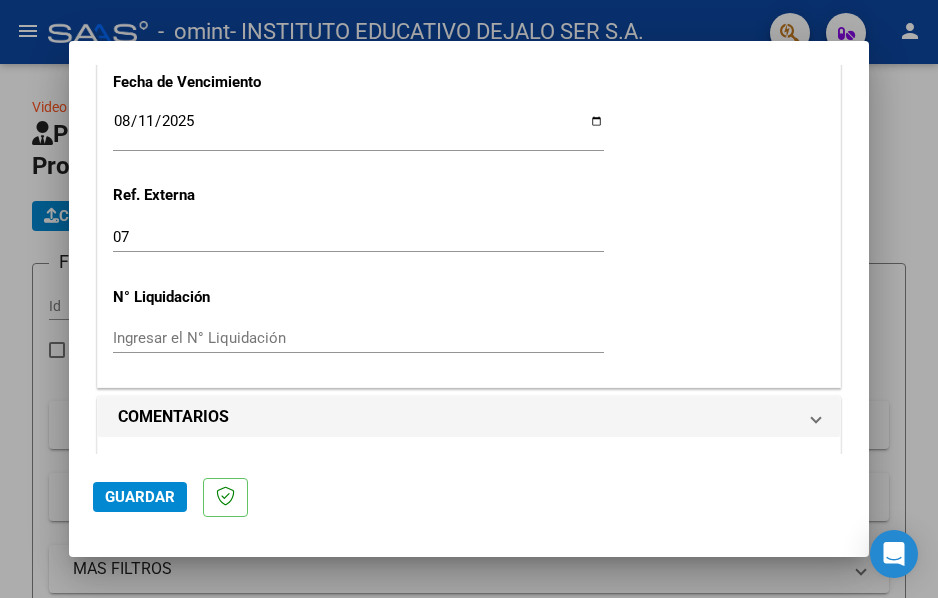 scroll, scrollTop: 1395, scrollLeft: 0, axis: vertical 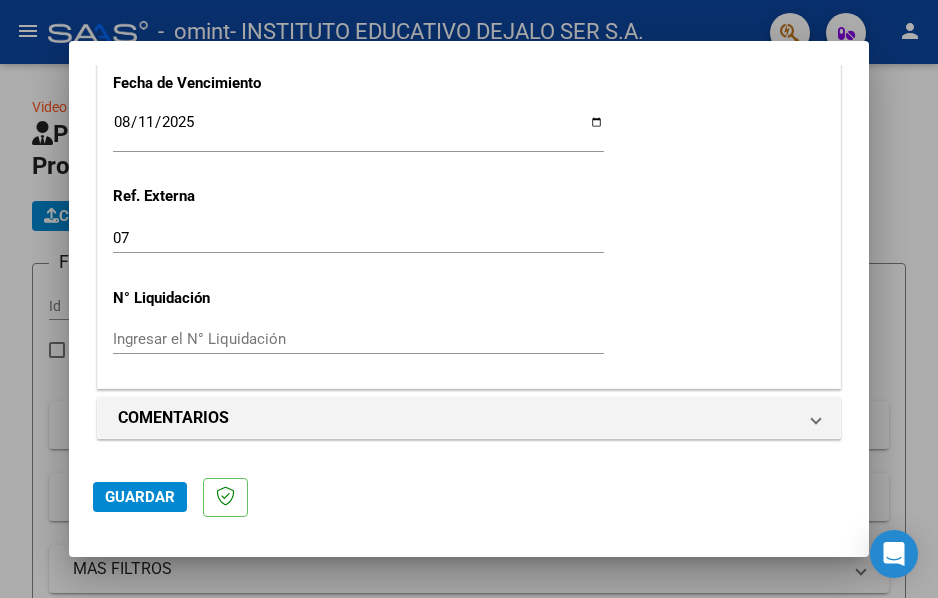 click on "COMENTARIOS Comentarios del Prestador / Gerenciador:" at bounding box center (469, 418) 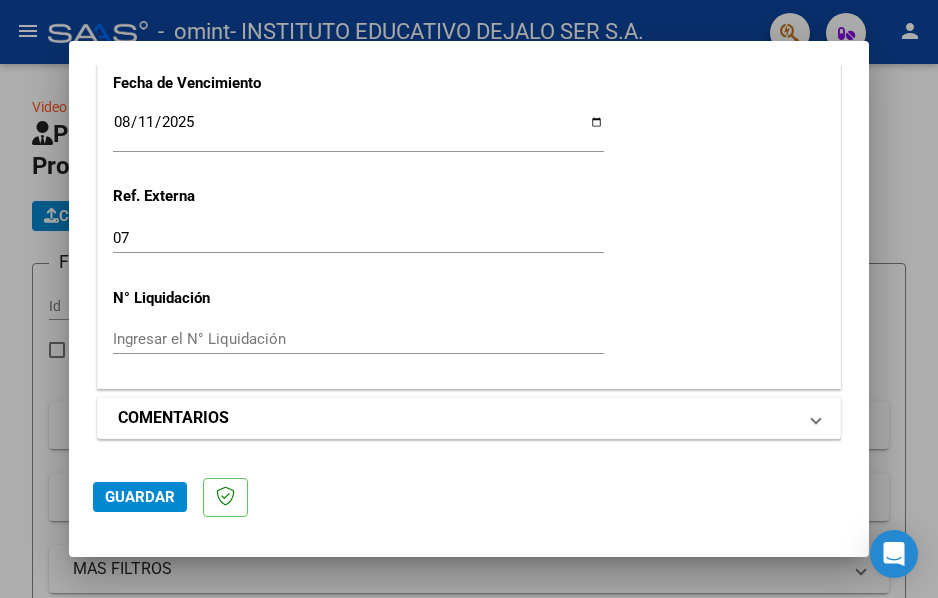 click on "COMENTARIOS" at bounding box center [457, 418] 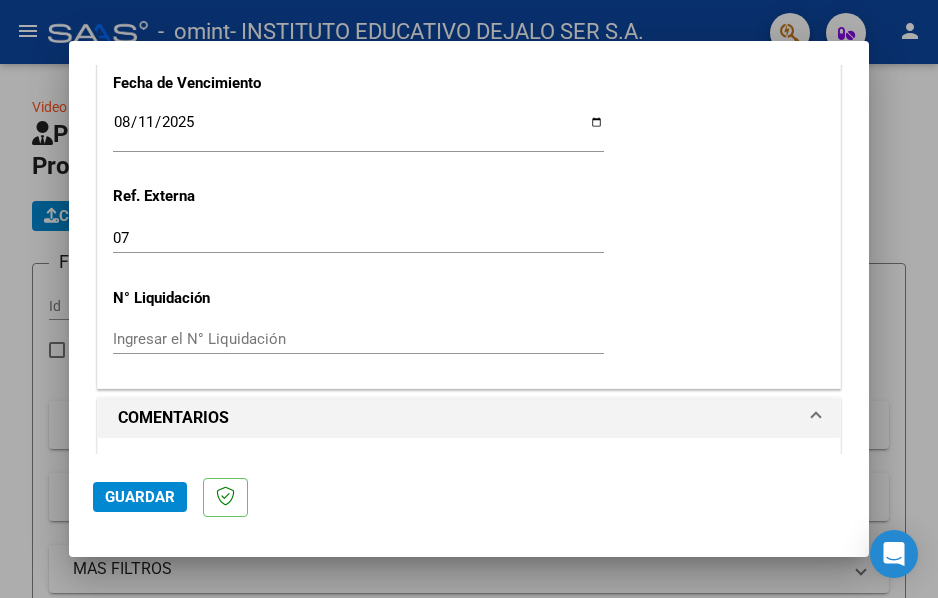 scroll, scrollTop: 1587, scrollLeft: 0, axis: vertical 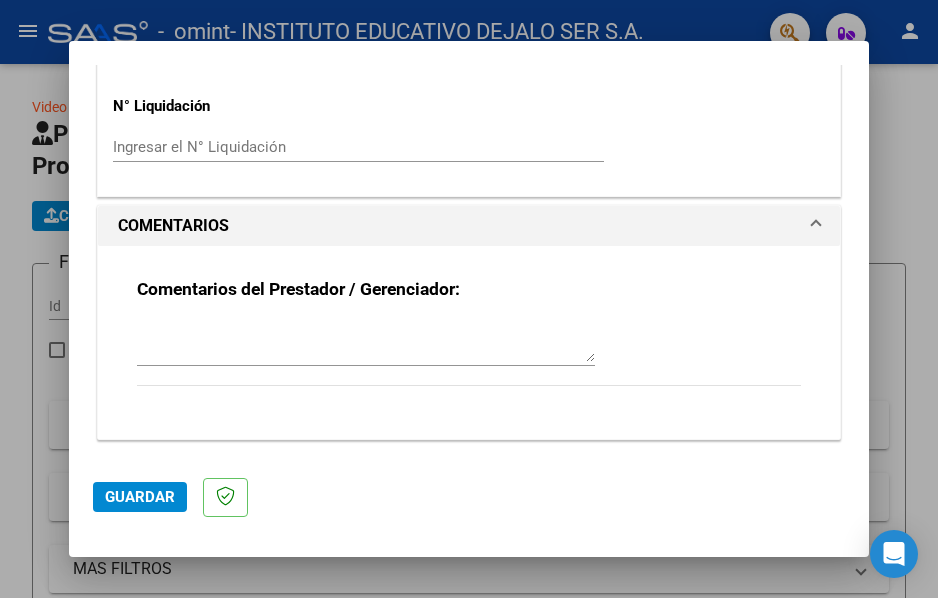 click at bounding box center [366, 342] 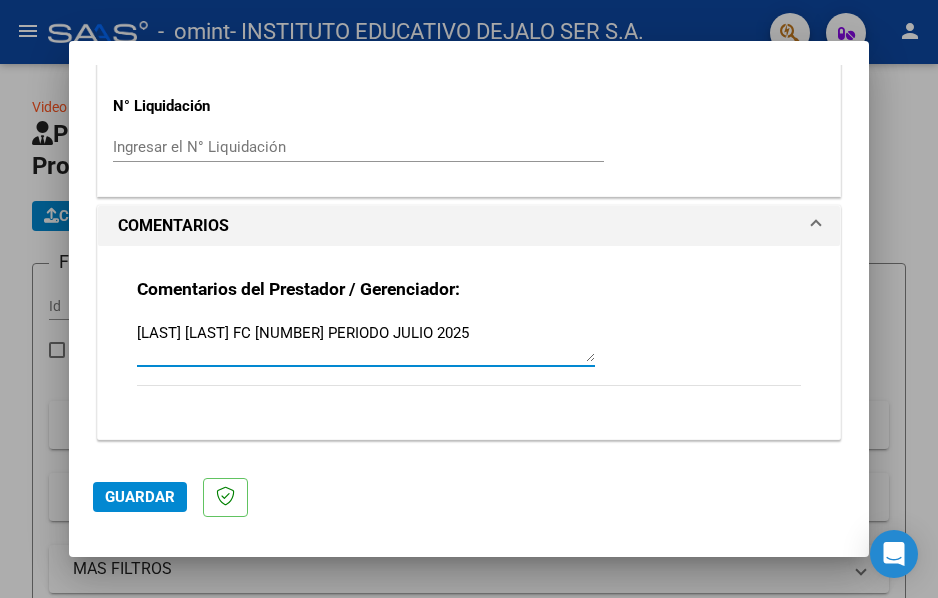 type on "[LAST] [LAST] FC [NUMBER] PERIODO JULIO 2025" 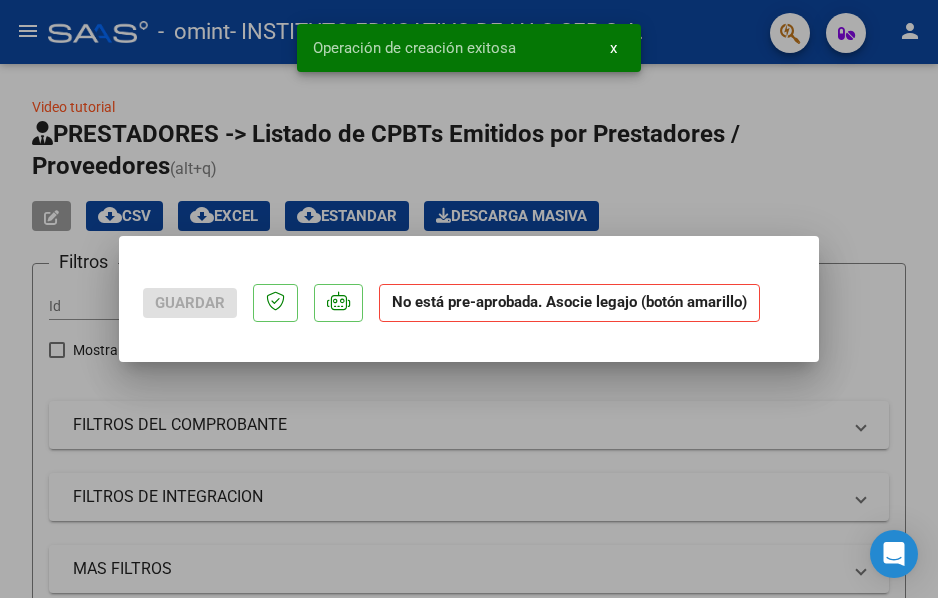 scroll, scrollTop: 0, scrollLeft: 0, axis: both 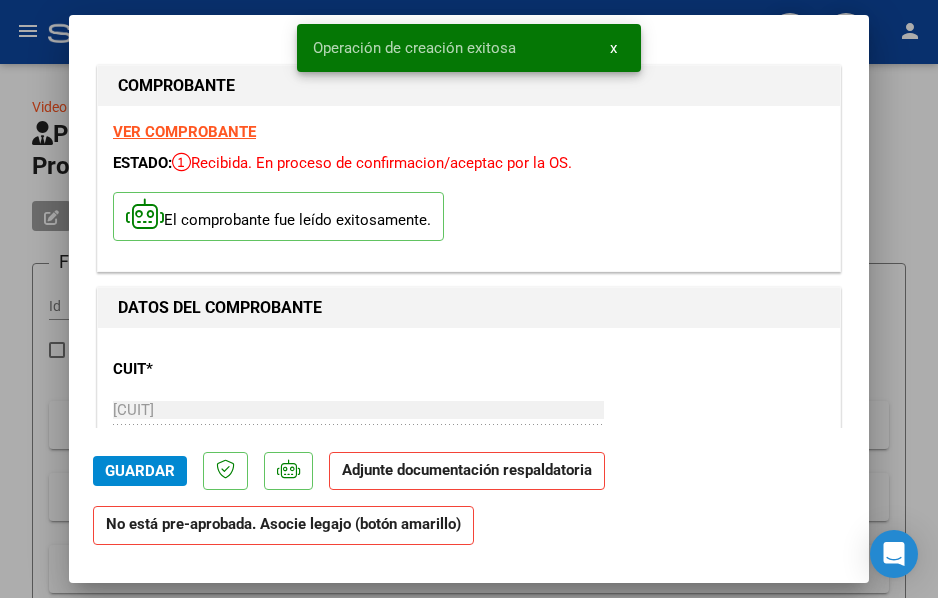 click on "DATOS DEL COMPROBANTE" at bounding box center (469, 308) 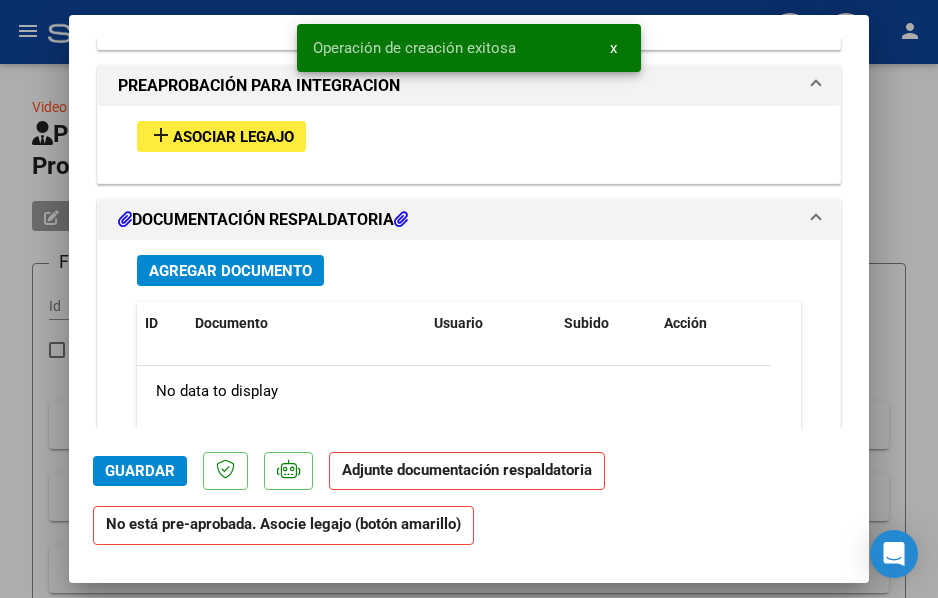 scroll, scrollTop: 1967, scrollLeft: 0, axis: vertical 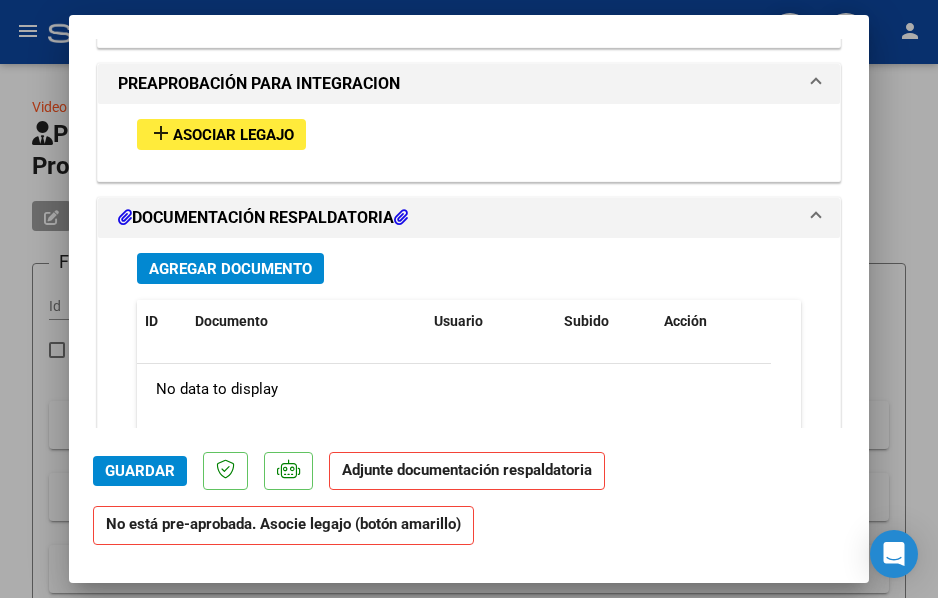 click on "add Asociar Legajo" at bounding box center [221, 134] 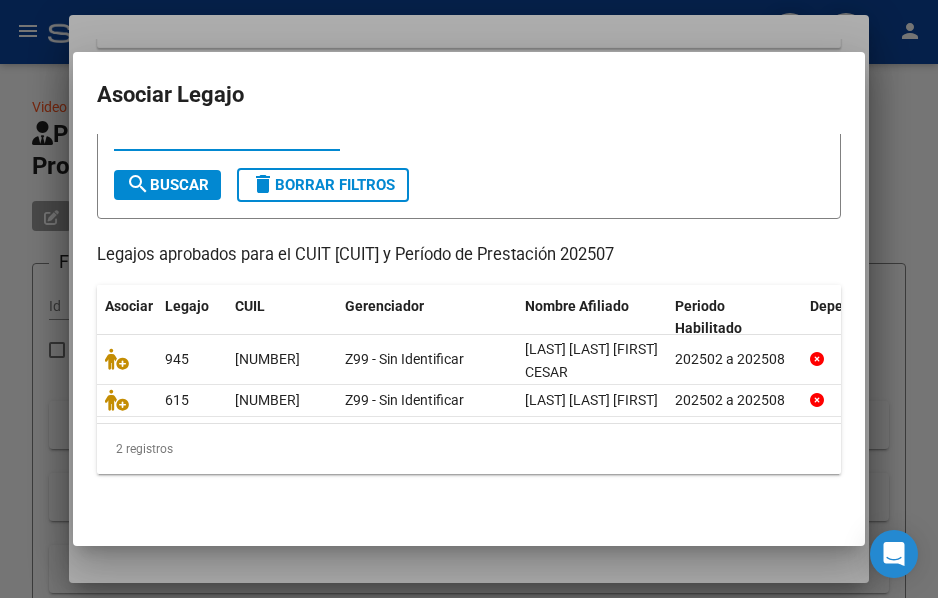 scroll, scrollTop: 138, scrollLeft: 0, axis: vertical 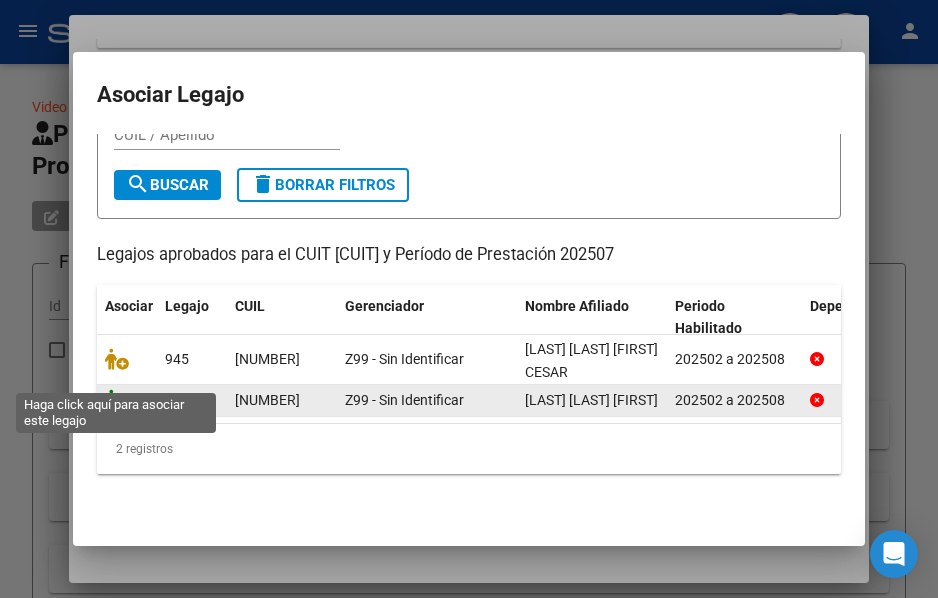 click 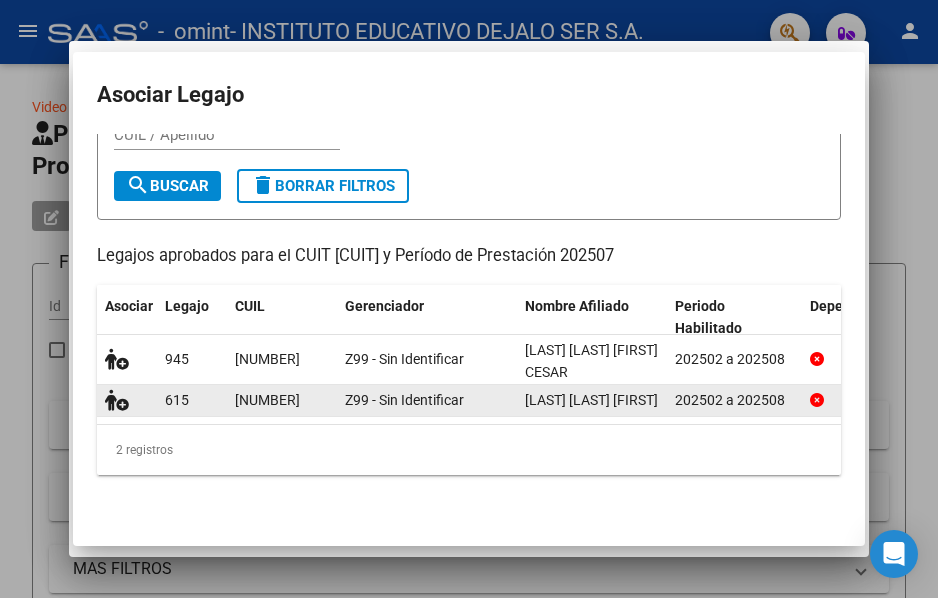 scroll, scrollTop: 0, scrollLeft: 0, axis: both 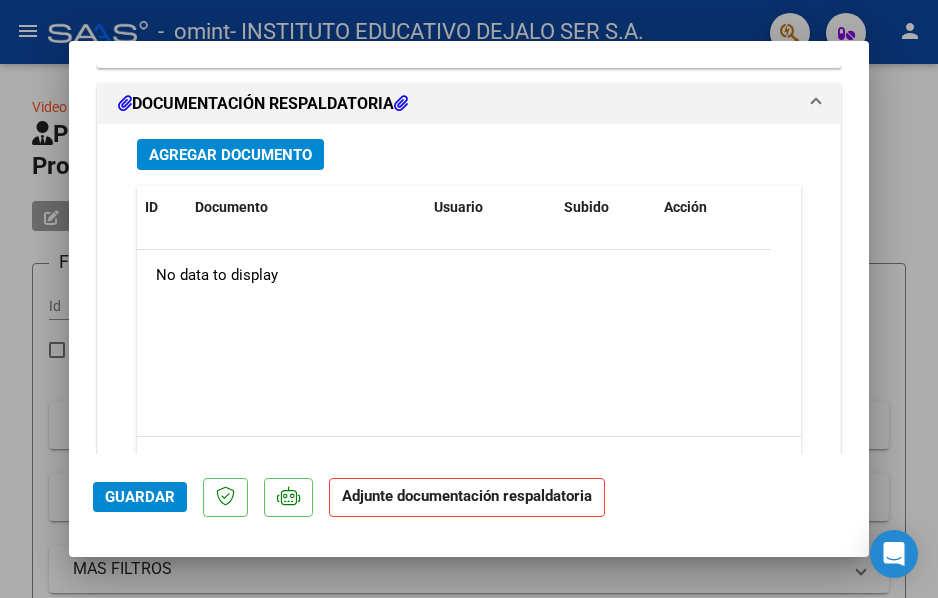 click on "Agregar Documento" at bounding box center [230, 155] 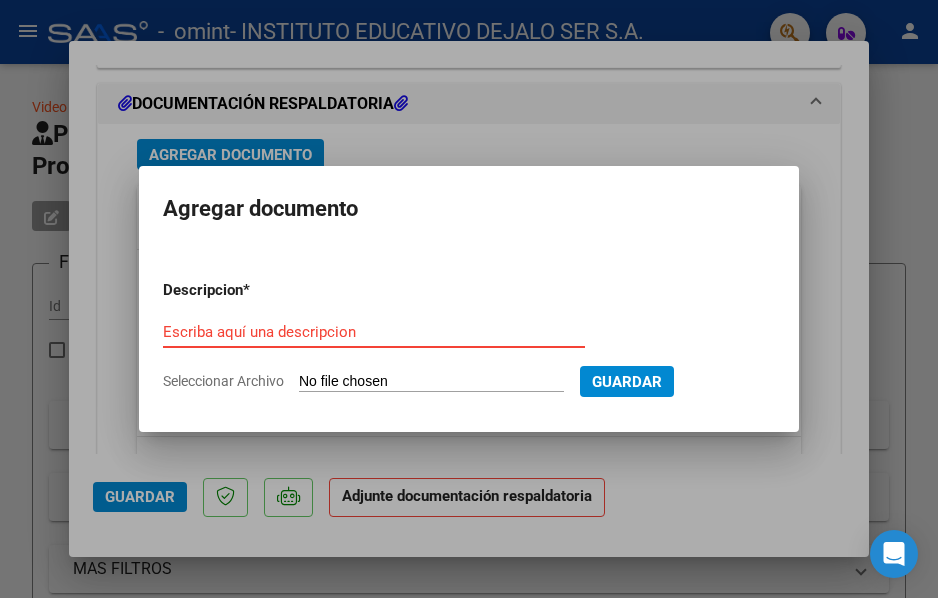 type on "C:\fakepath\Gonzalez  Nadalini   Asistencia Julio  2025.pdf" 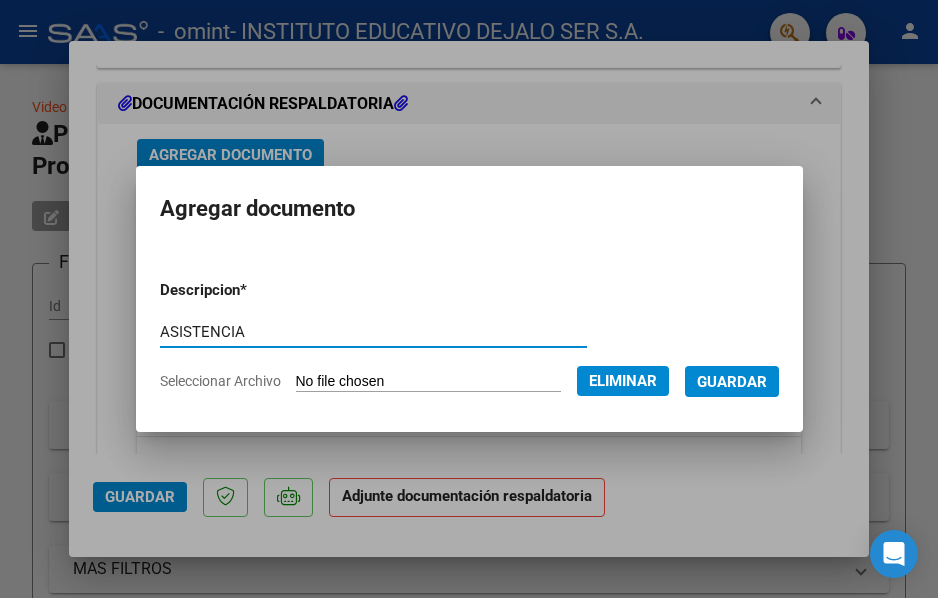 type on "ASISTENCIA" 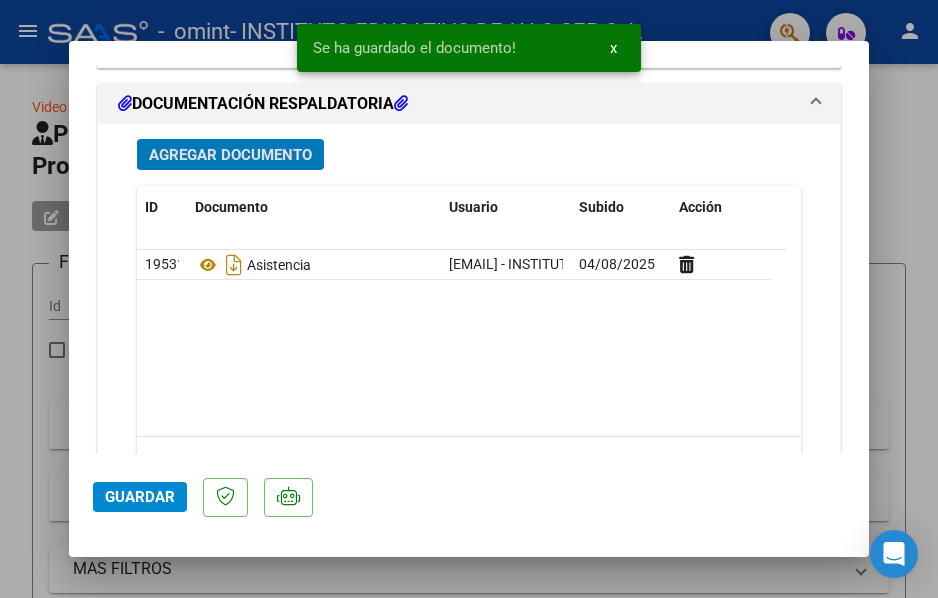 click on "Guardar" 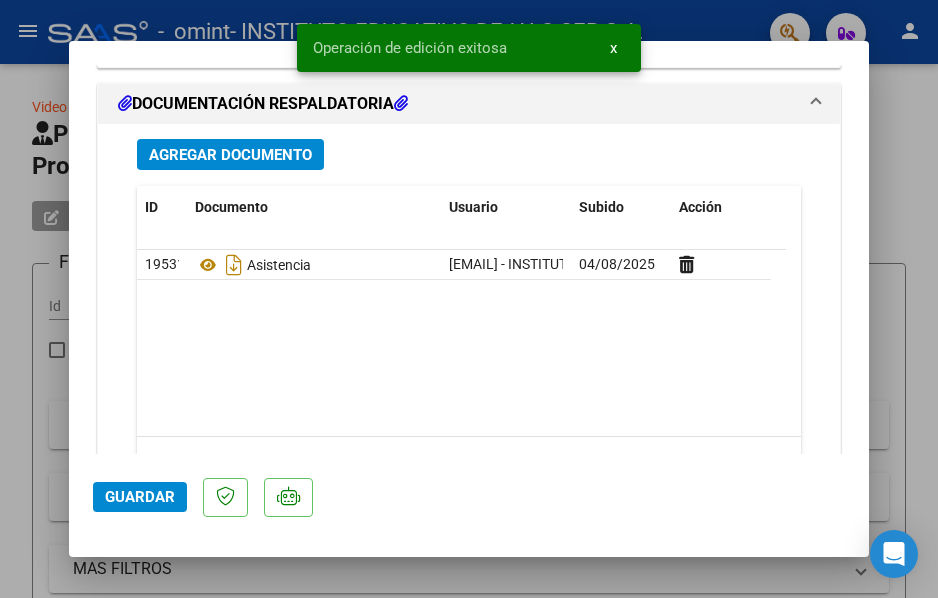 drag, startPoint x: 617, startPoint y: 38, endPoint x: 632, endPoint y: 44, distance: 16.155495 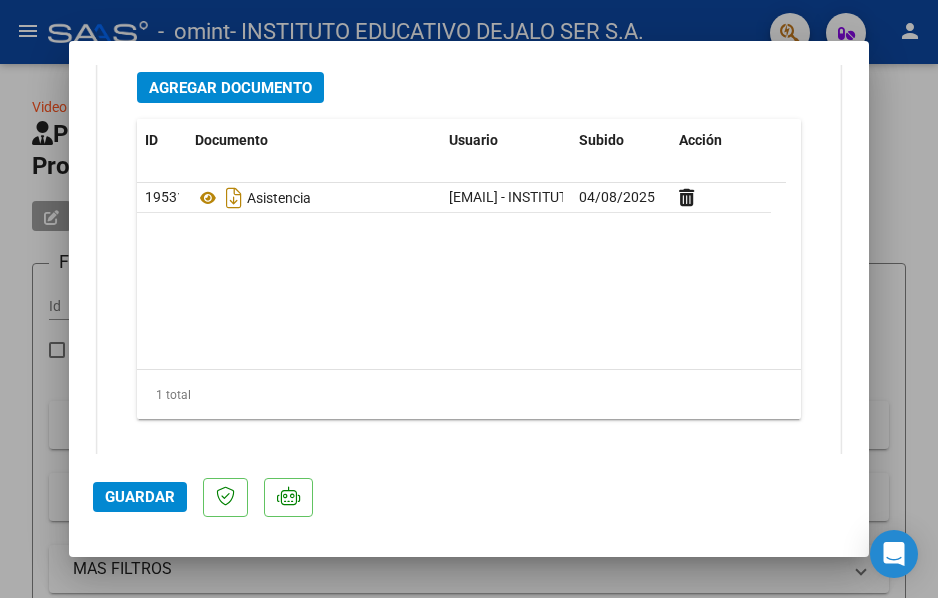 scroll, scrollTop: 2546, scrollLeft: 0, axis: vertical 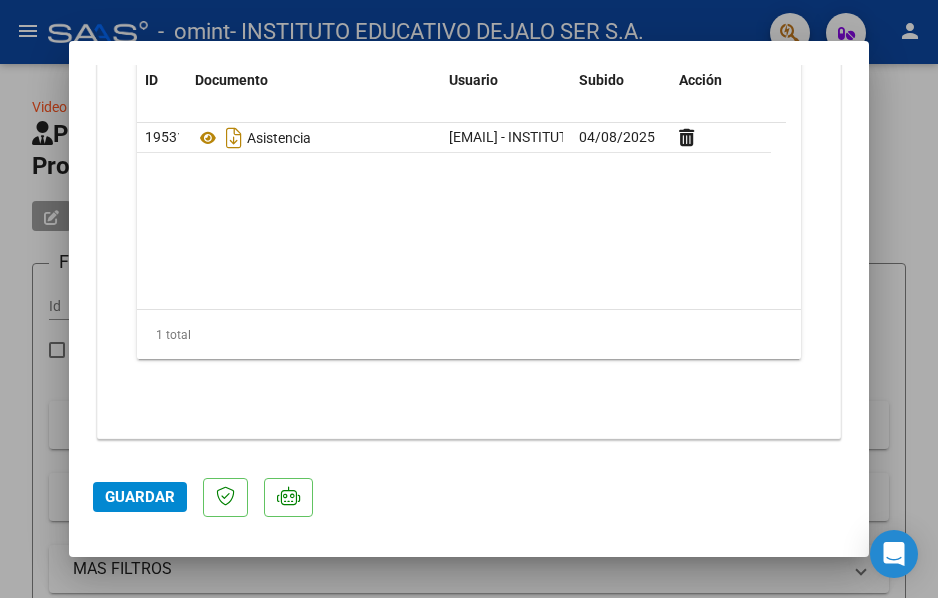 click on "Guardar" 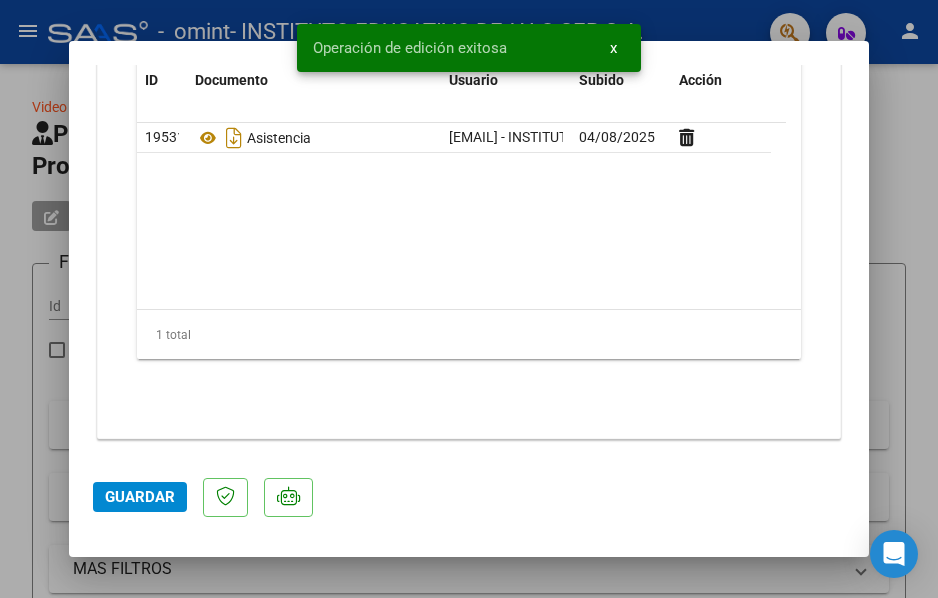 click on "[NUMBER]    [EMAIL] - INSTITUTO EDUCATIVO  DEJALO SER S.A   04/08/2025" 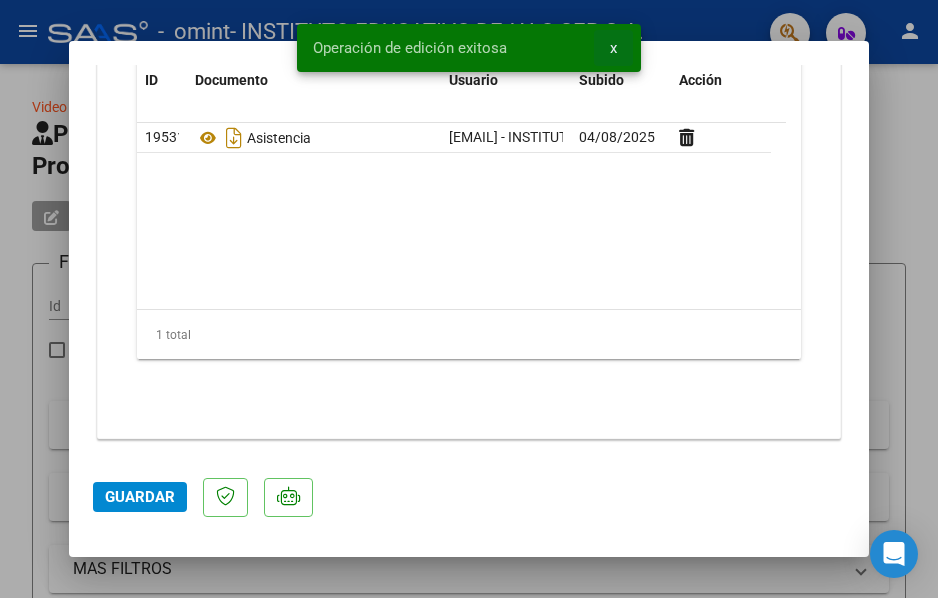 click on "x" at bounding box center (613, 48) 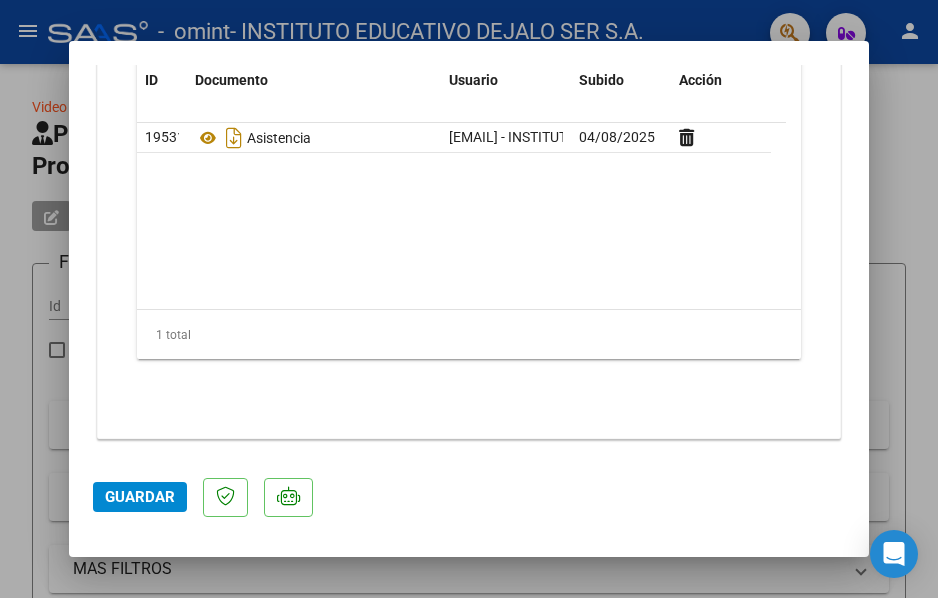 click on "Guardar" 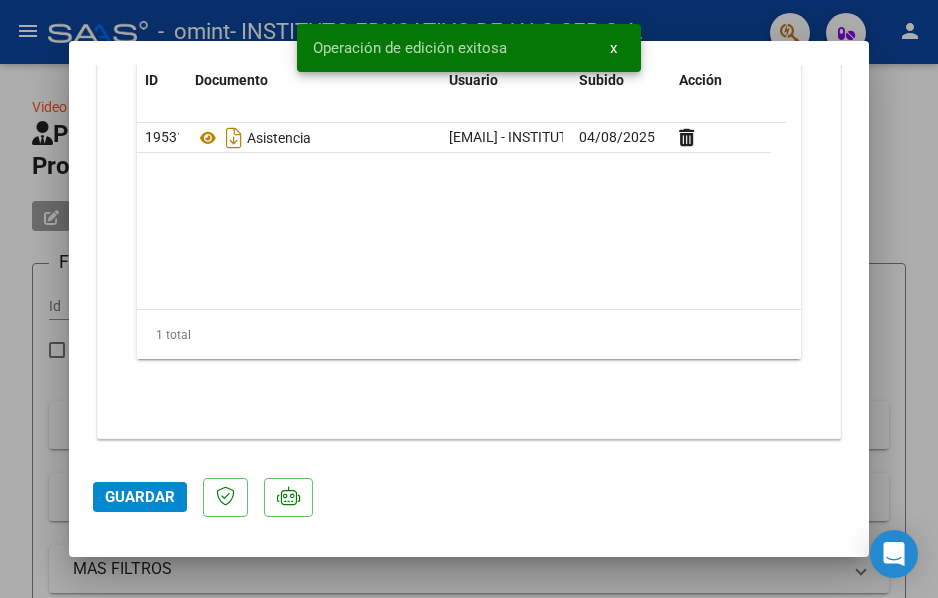 click on "x" at bounding box center [613, 48] 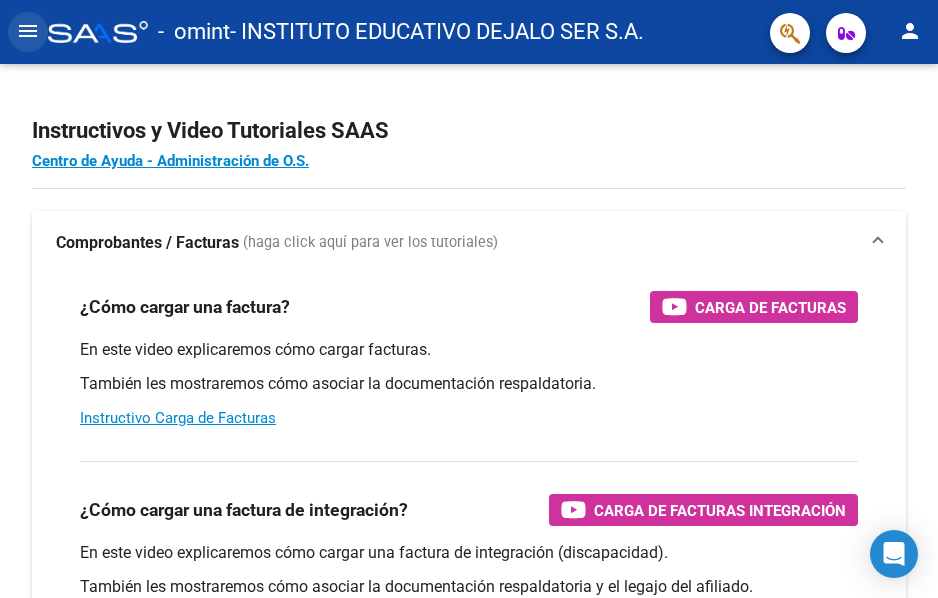 click on "menu" 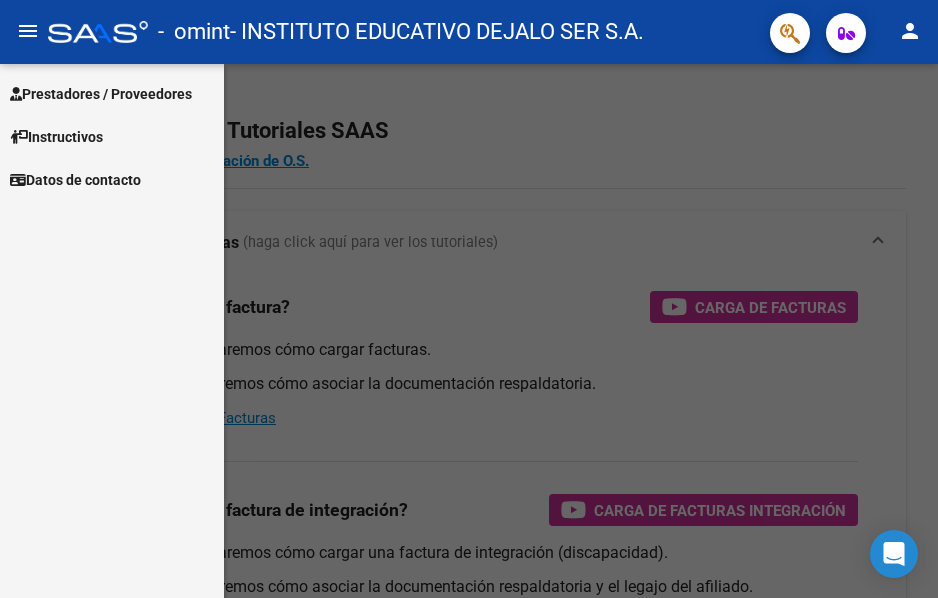 click on "Prestadores / Proveedores" at bounding box center [101, 94] 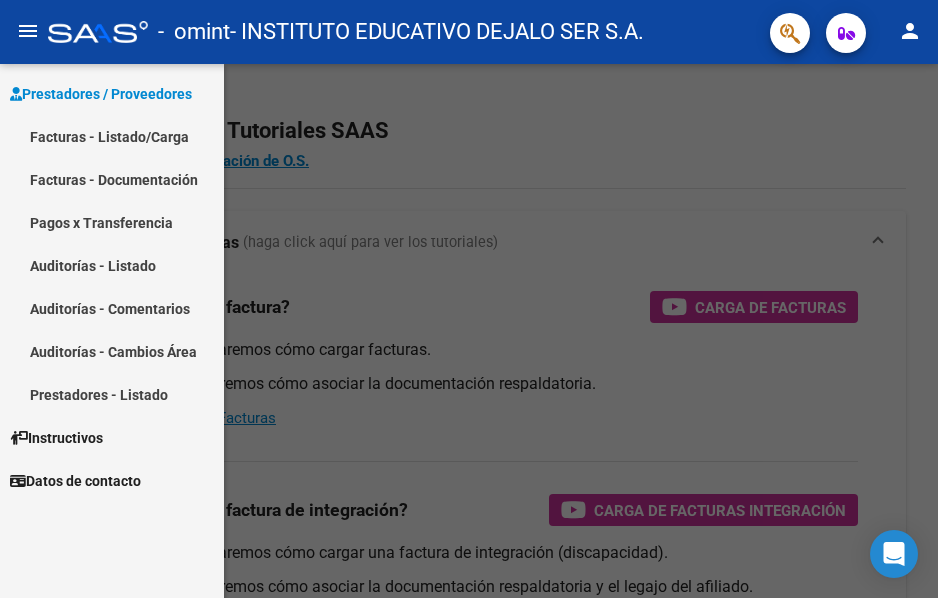 click on "Facturas - Listado/Carga" at bounding box center [112, 136] 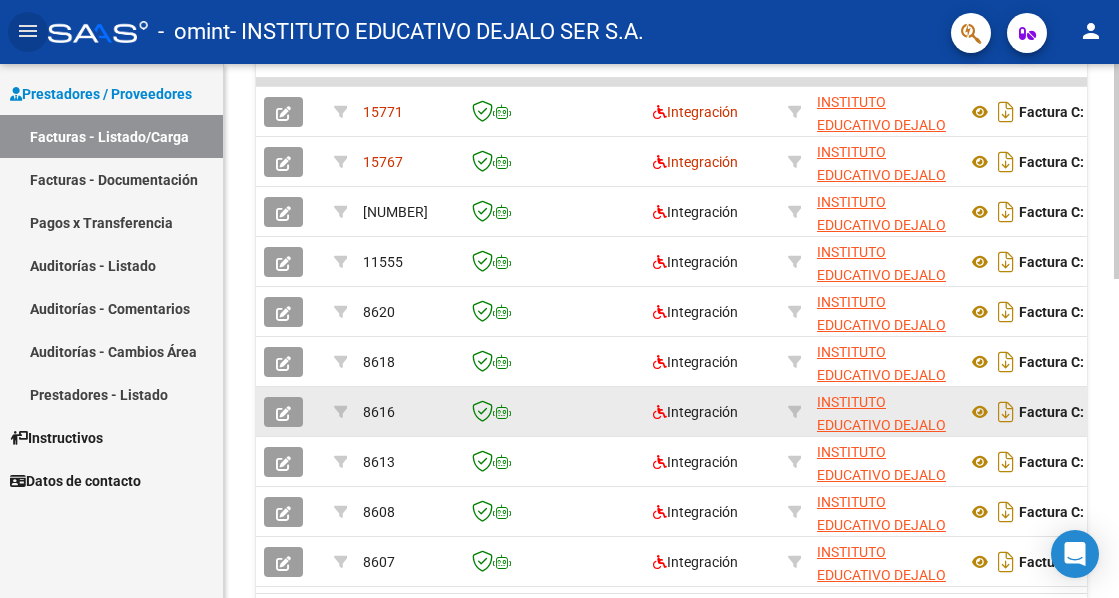 scroll, scrollTop: 794, scrollLeft: 0, axis: vertical 